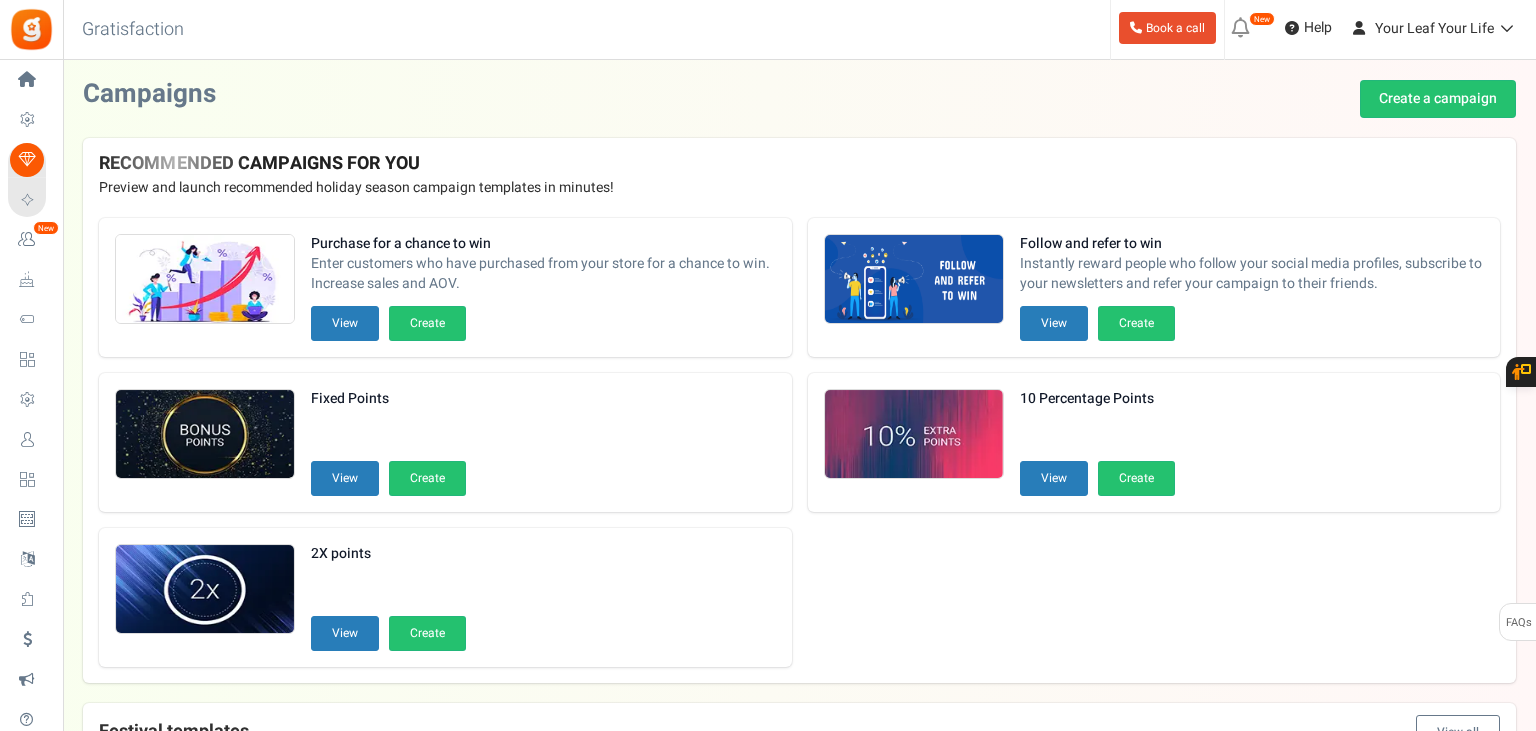 scroll, scrollTop: 0, scrollLeft: 0, axis: both 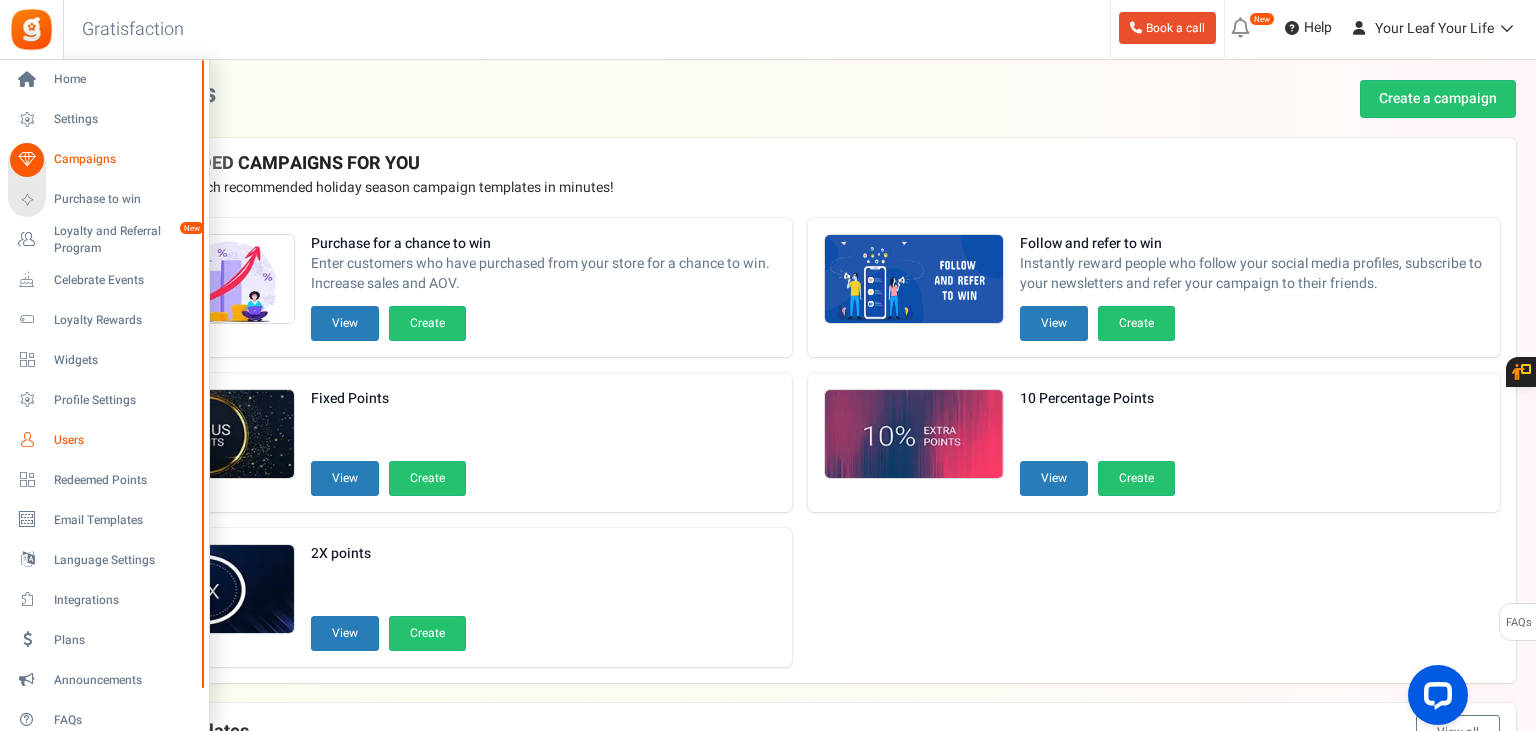 click on "Users" at bounding box center [124, 440] 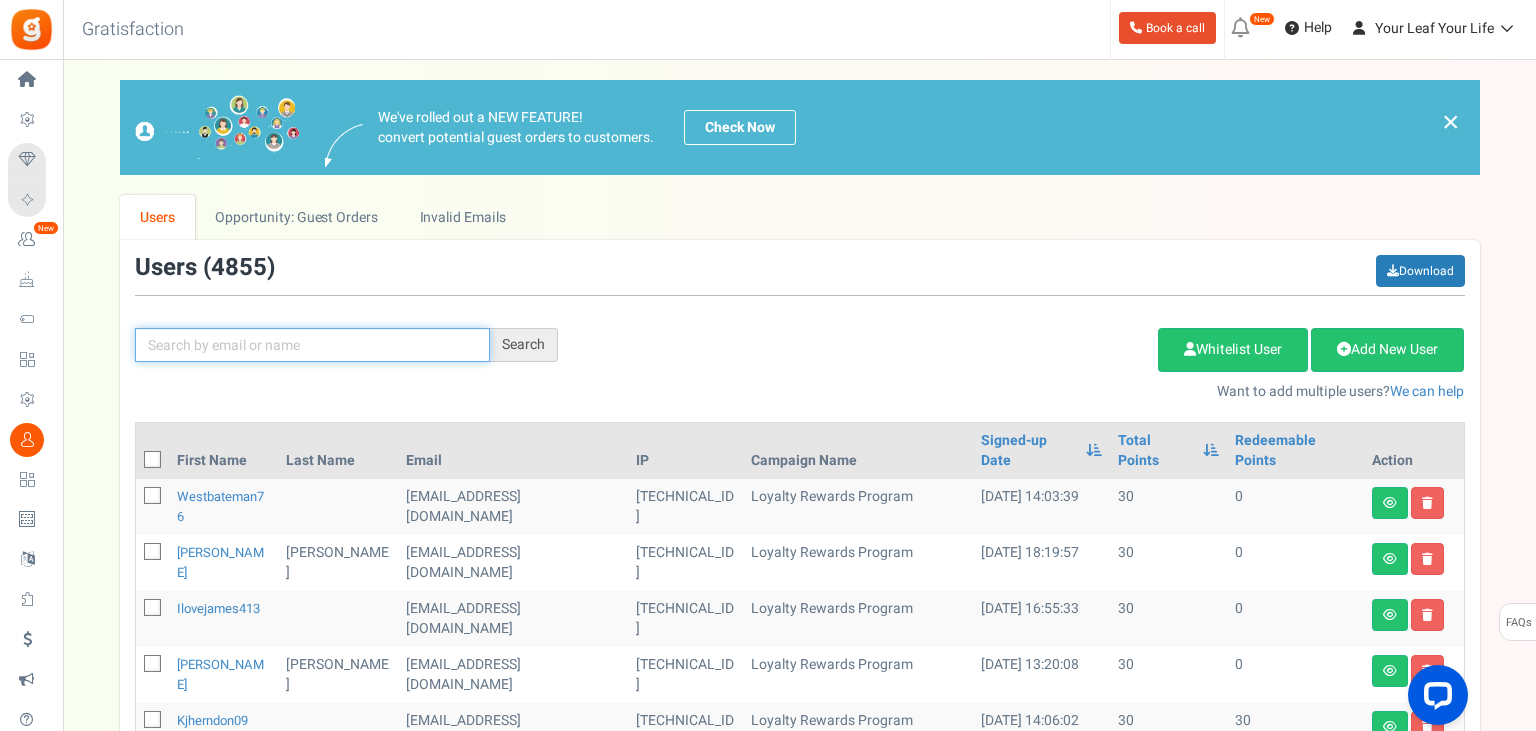 click at bounding box center [312, 345] 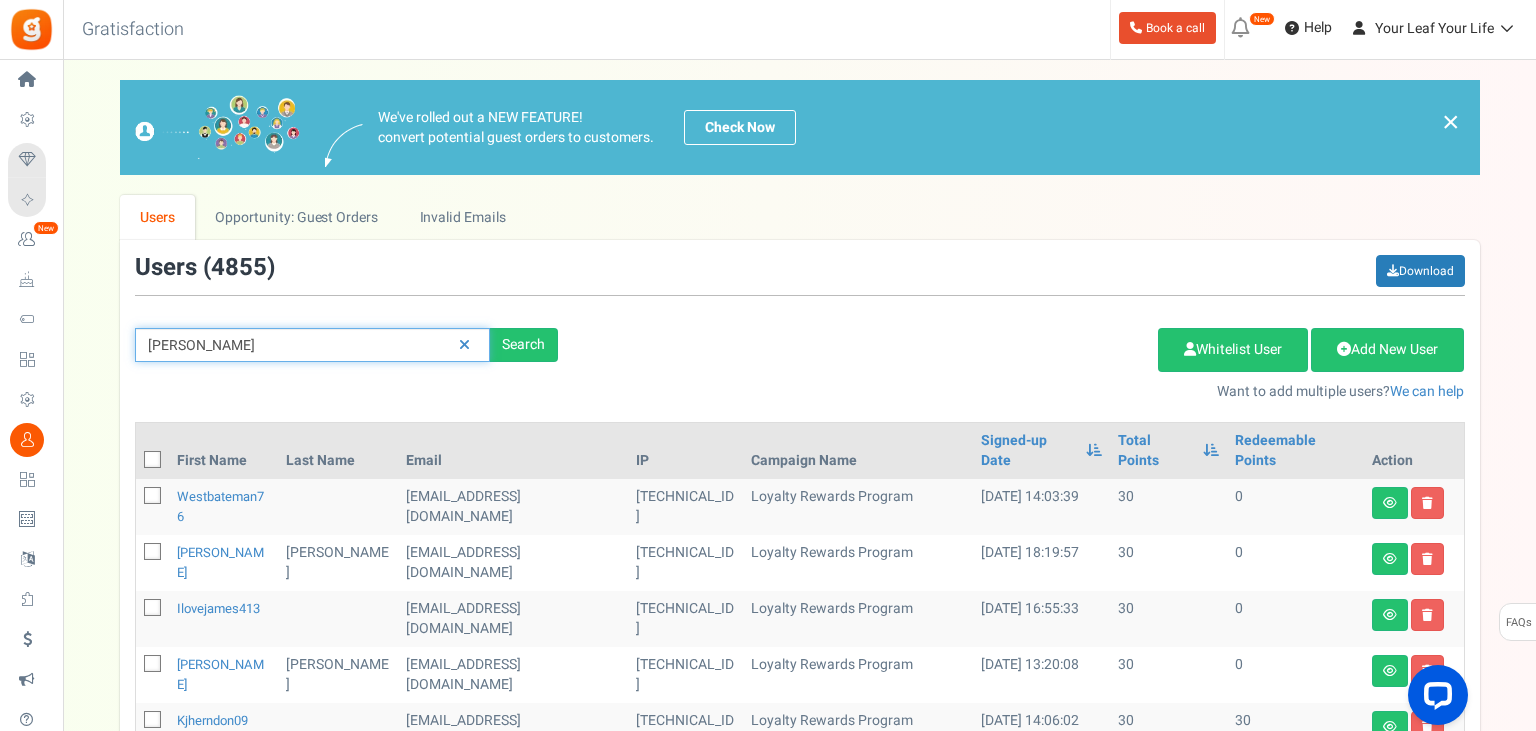 type on "[PERSON_NAME]" 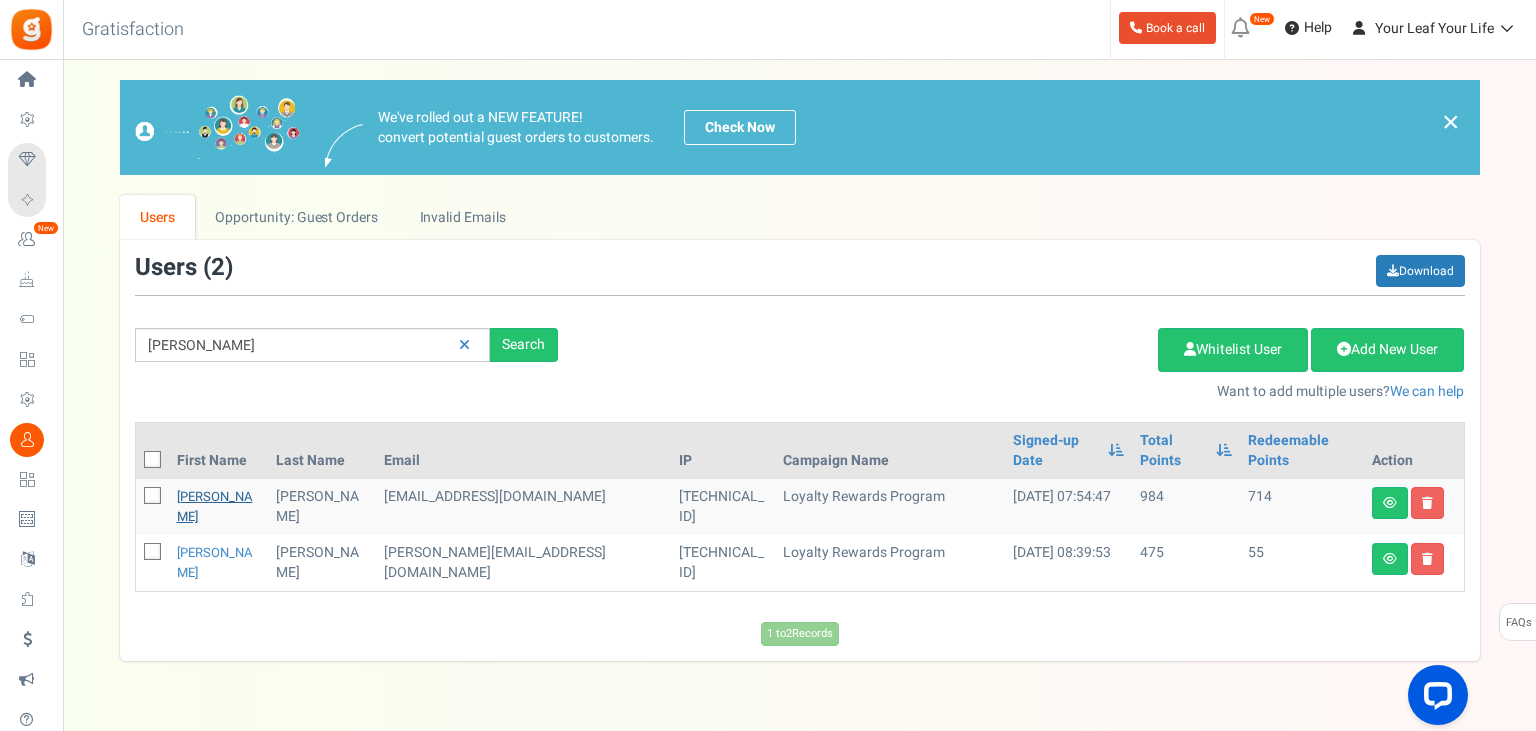 click on "[PERSON_NAME]" at bounding box center [215, 506] 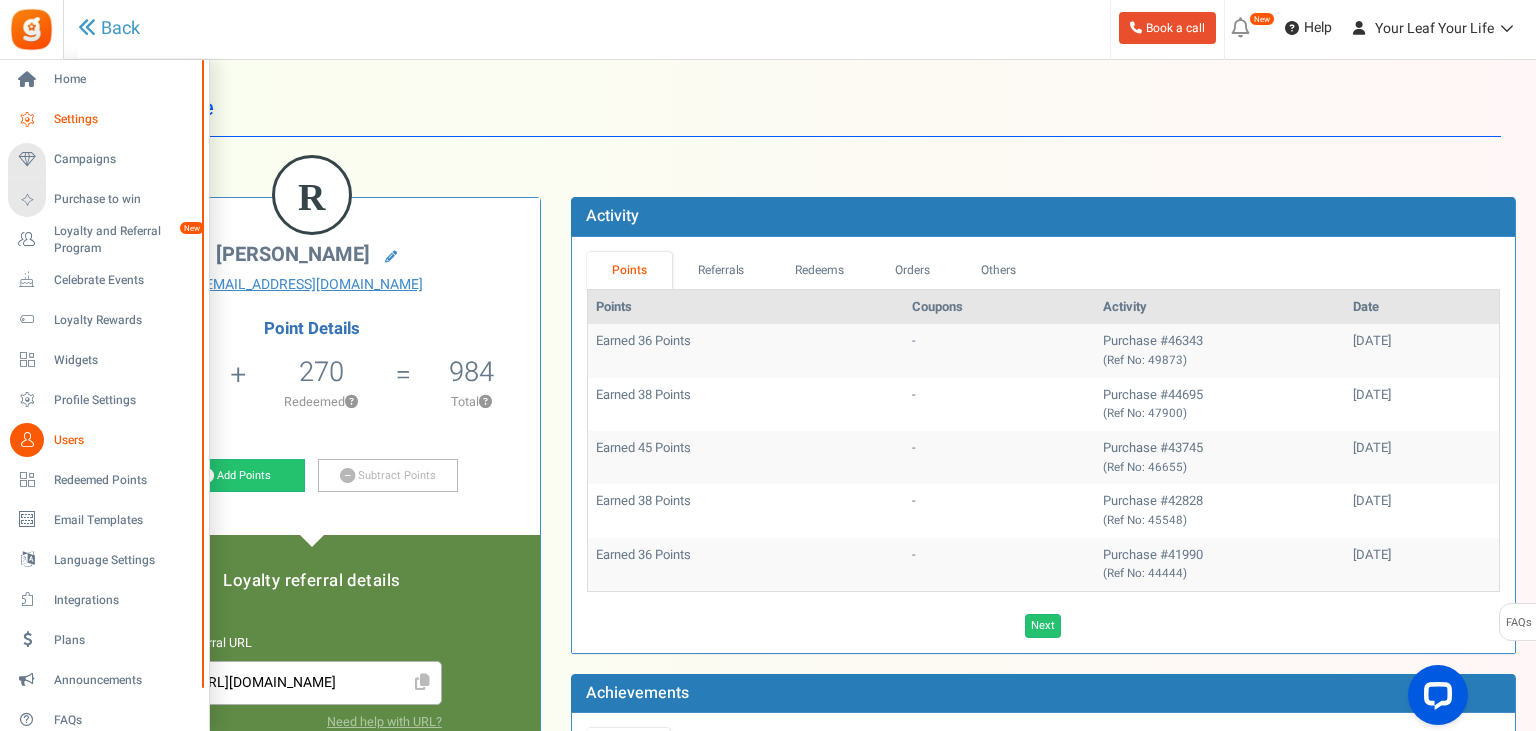 click on "Settings" at bounding box center (124, 119) 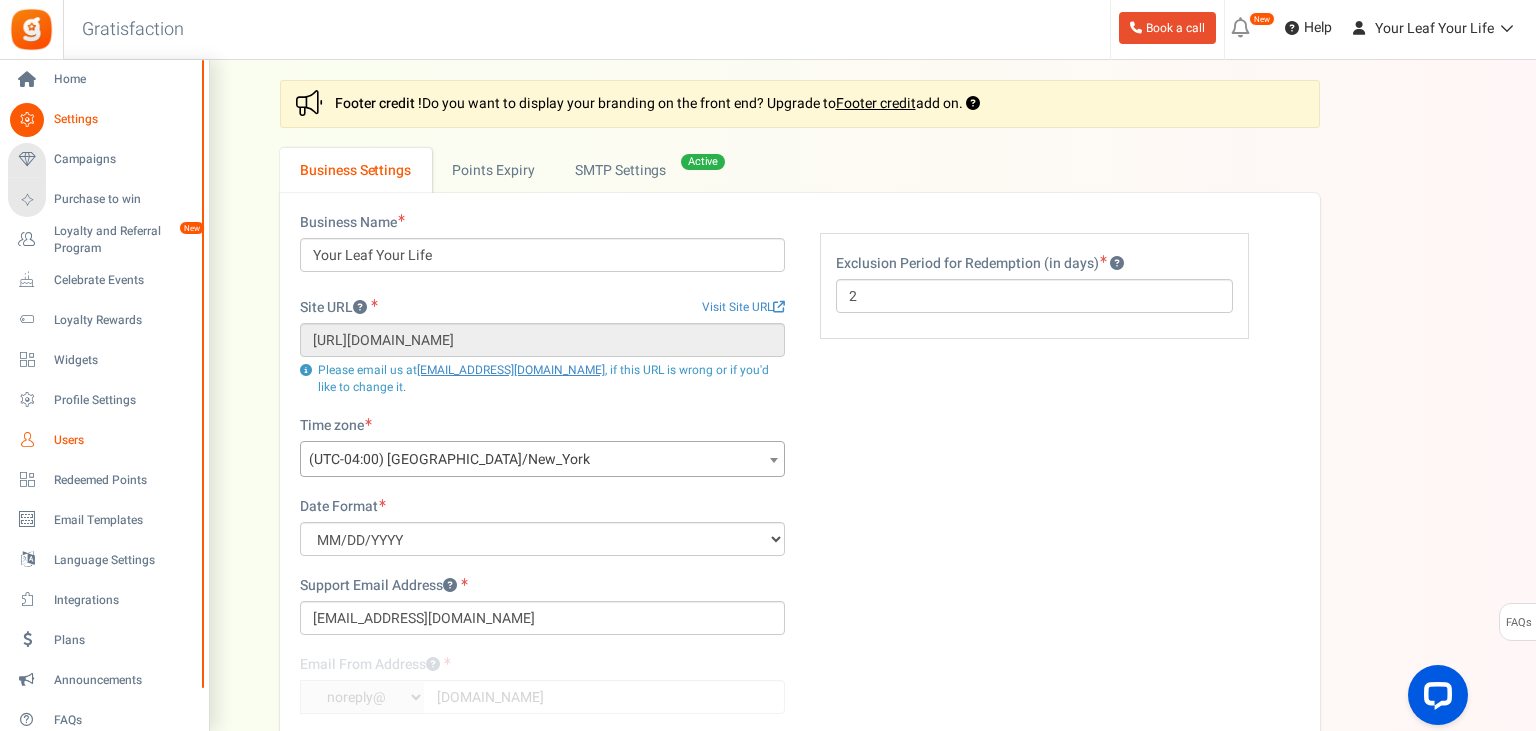 click on "Users" at bounding box center (104, 440) 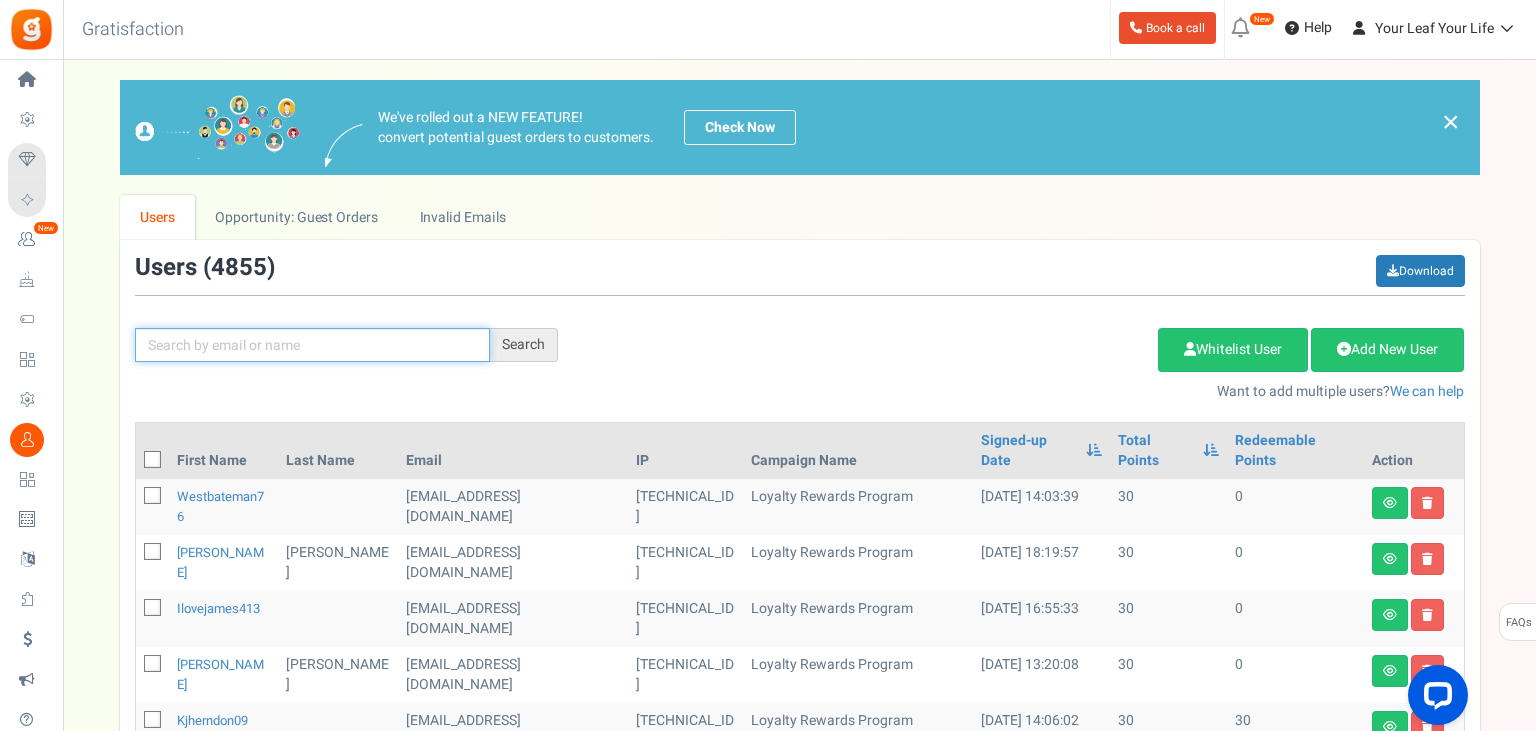 click at bounding box center (312, 345) 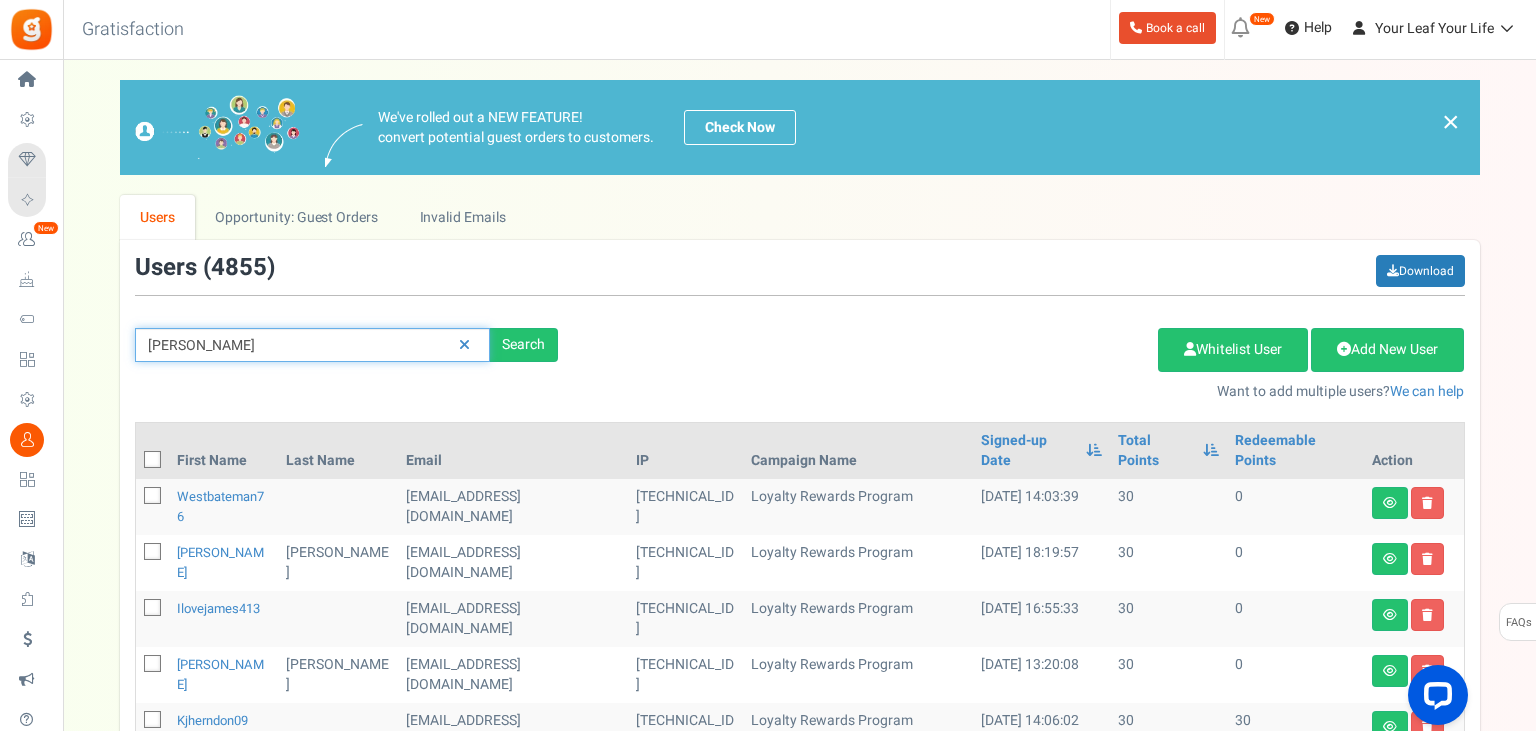 type on "[PERSON_NAME]" 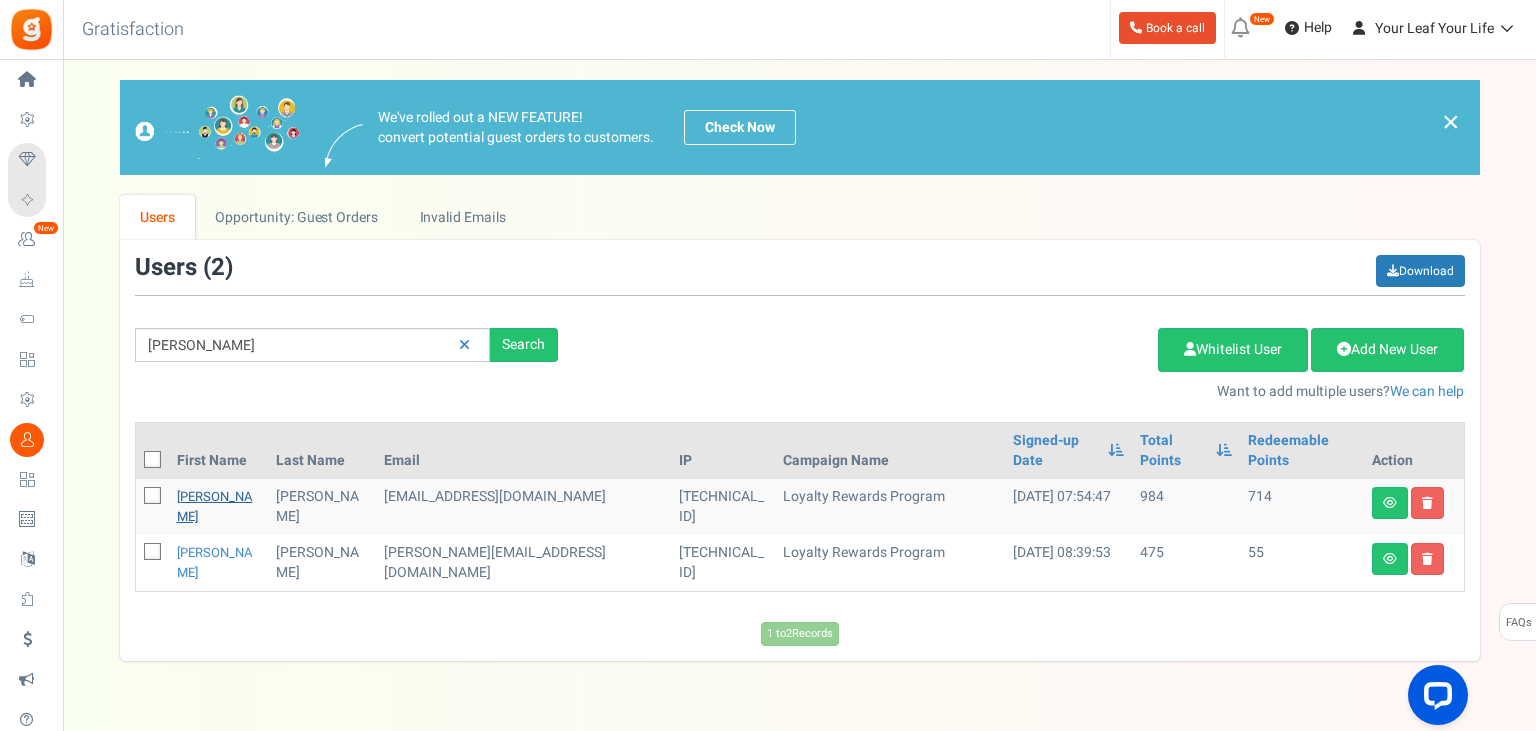 click on "[PERSON_NAME]" at bounding box center (215, 506) 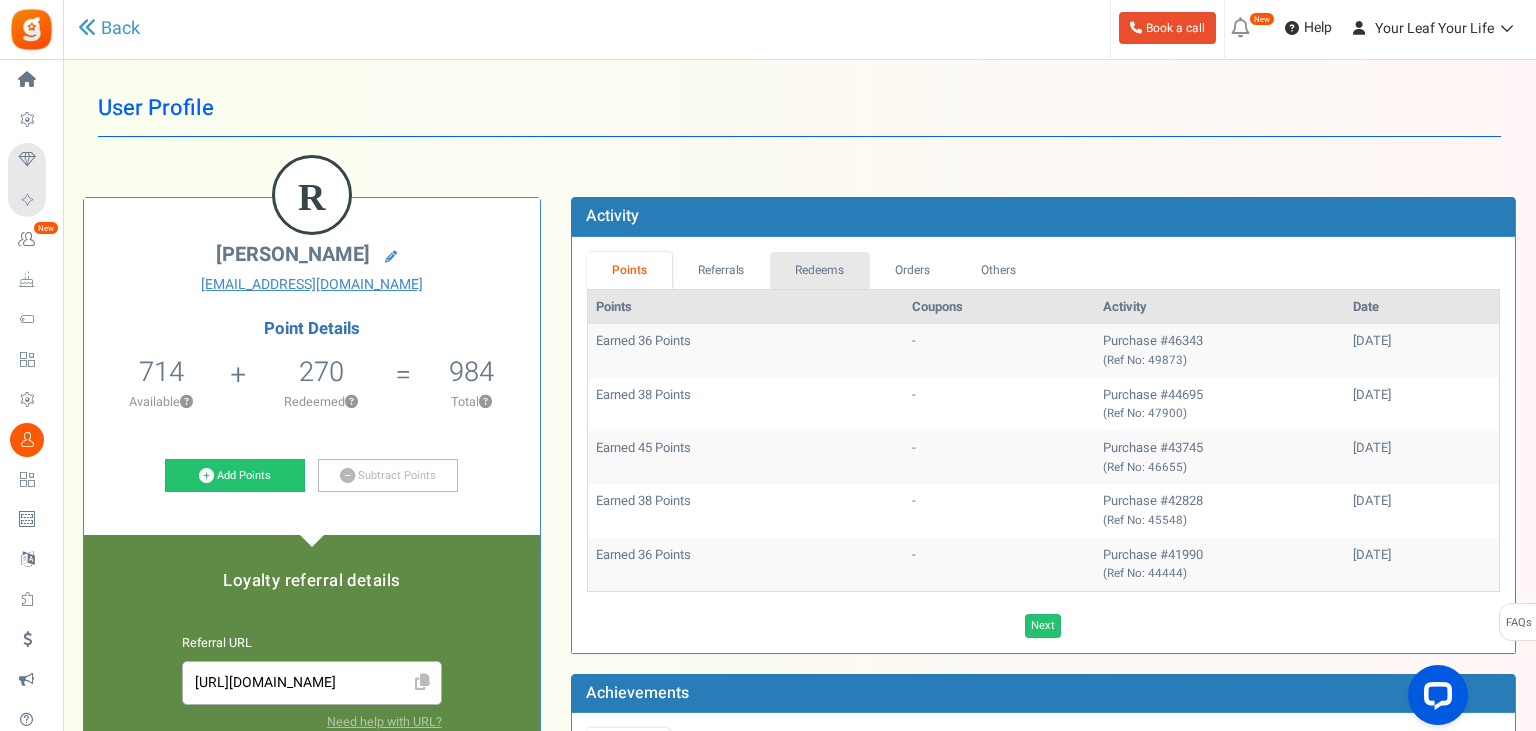 drag, startPoint x: 806, startPoint y: 262, endPoint x: 834, endPoint y: 268, distance: 28.635643 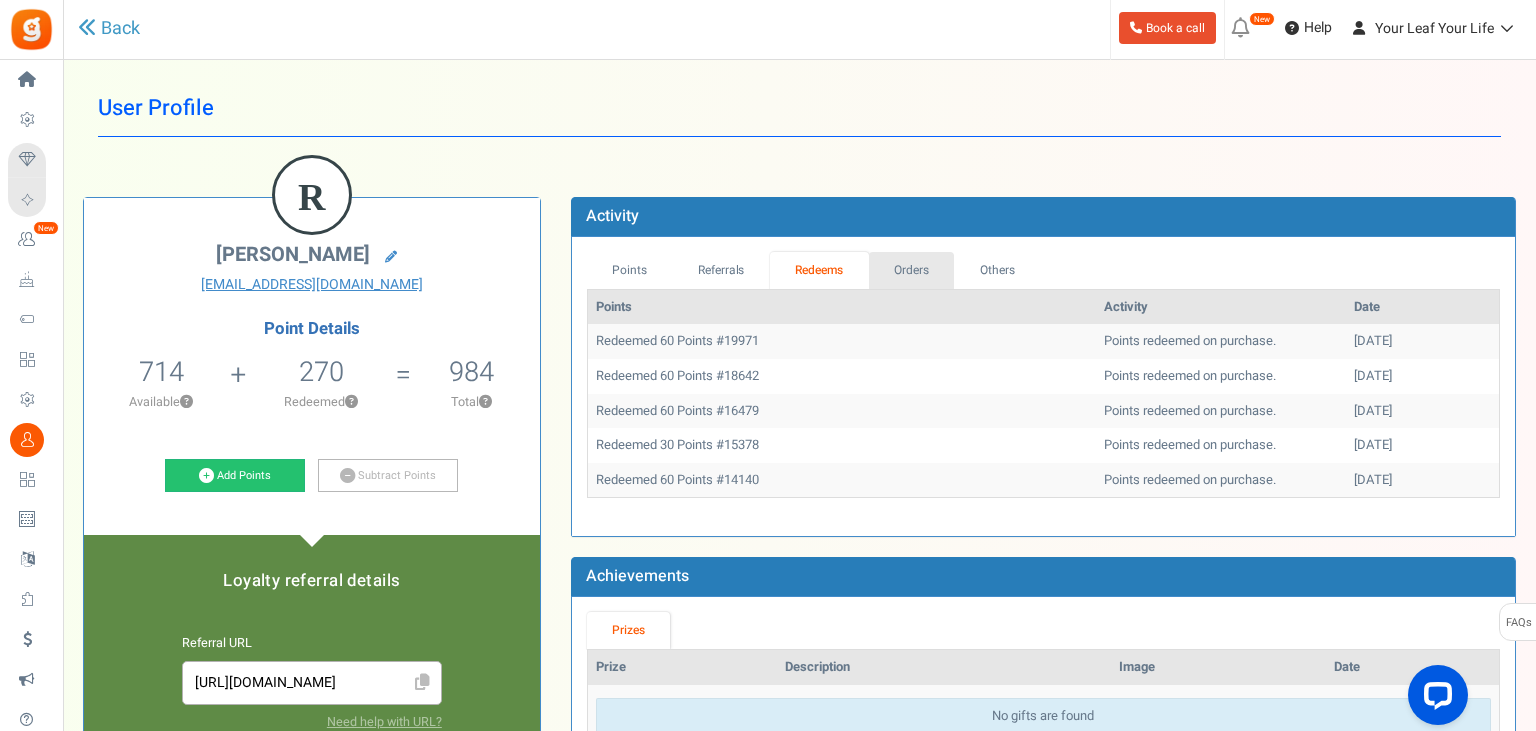 click on "Orders" at bounding box center [912, 270] 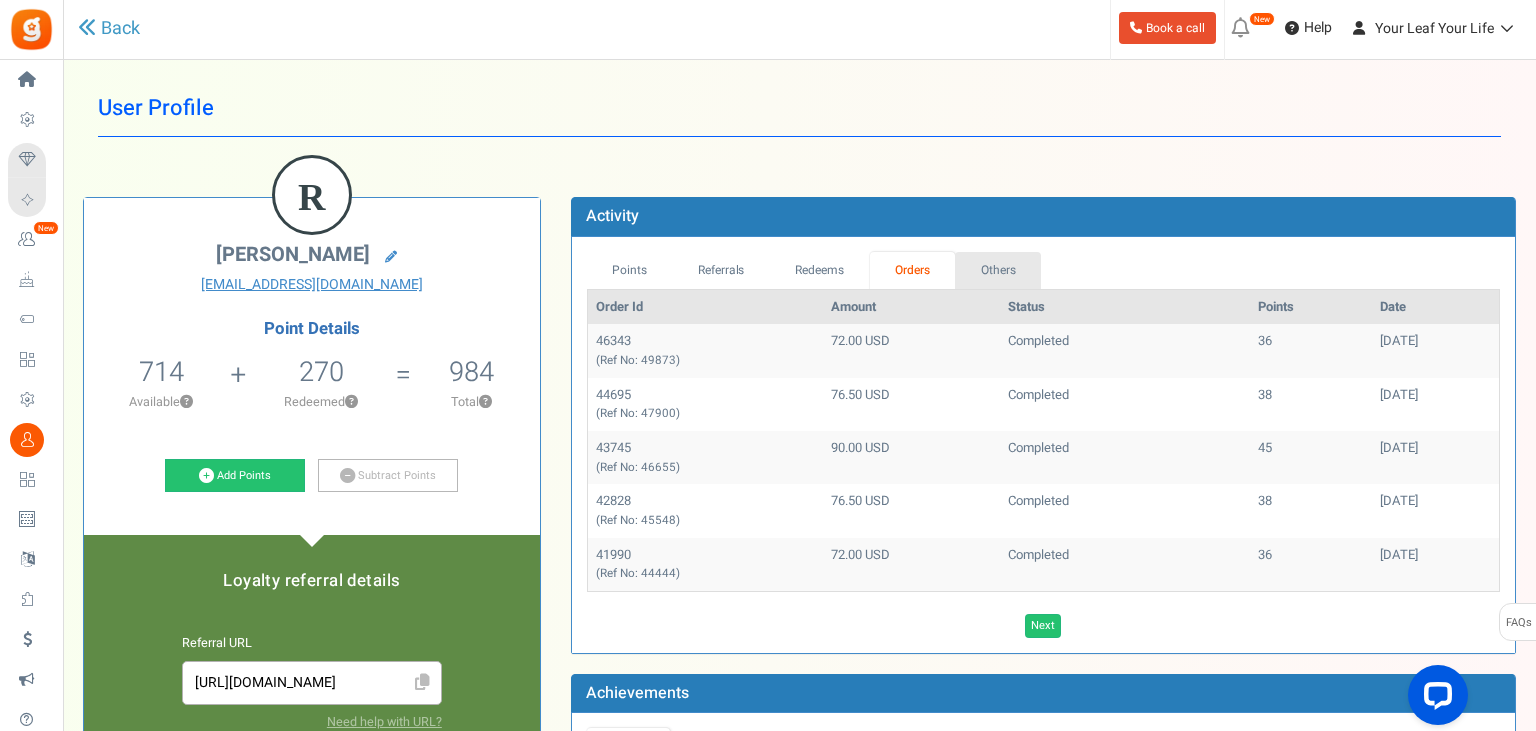 click on "Others" at bounding box center [998, 270] 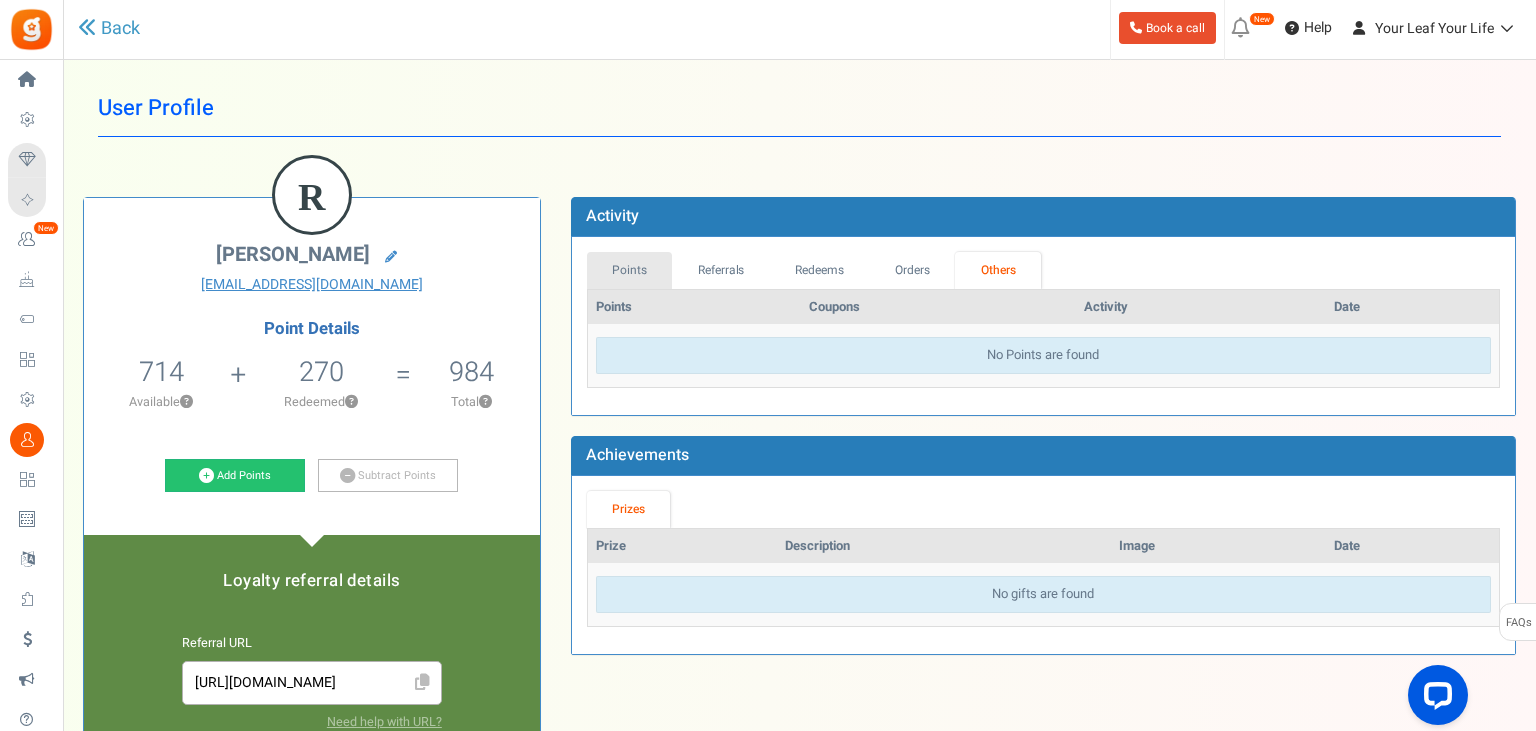 click on "Points" at bounding box center [630, 270] 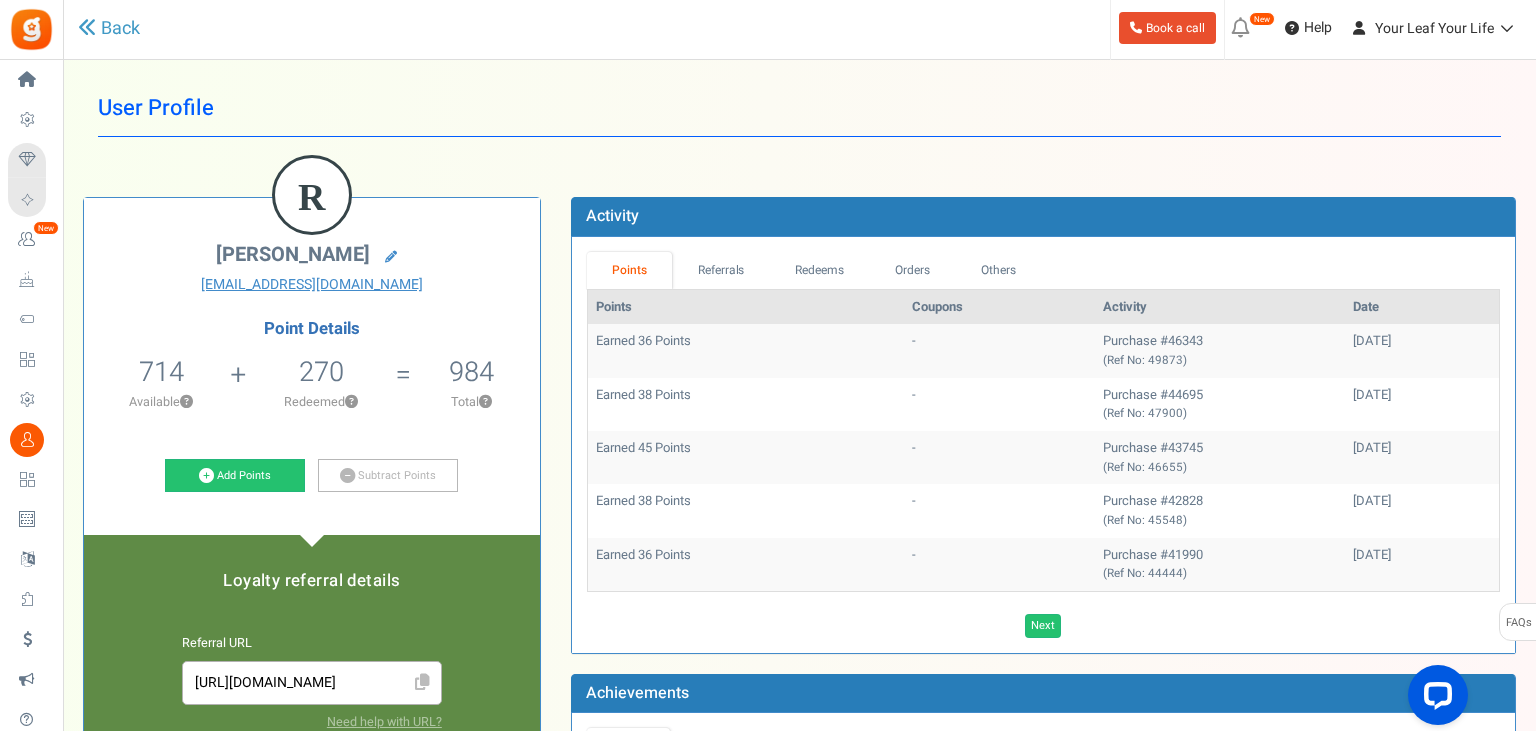 click on "Points" at bounding box center (630, 270) 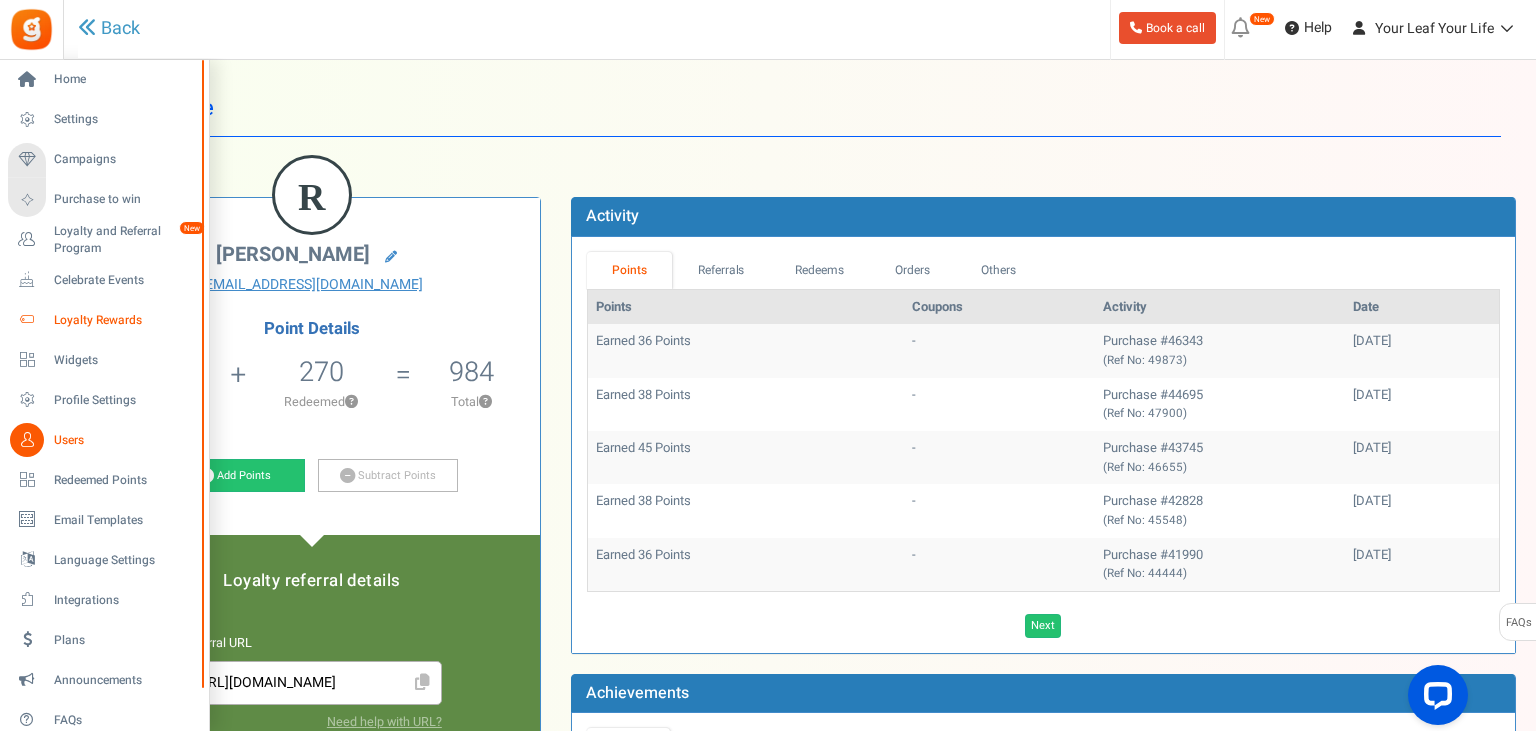 click on "Loyalty Rewards" at bounding box center [124, 320] 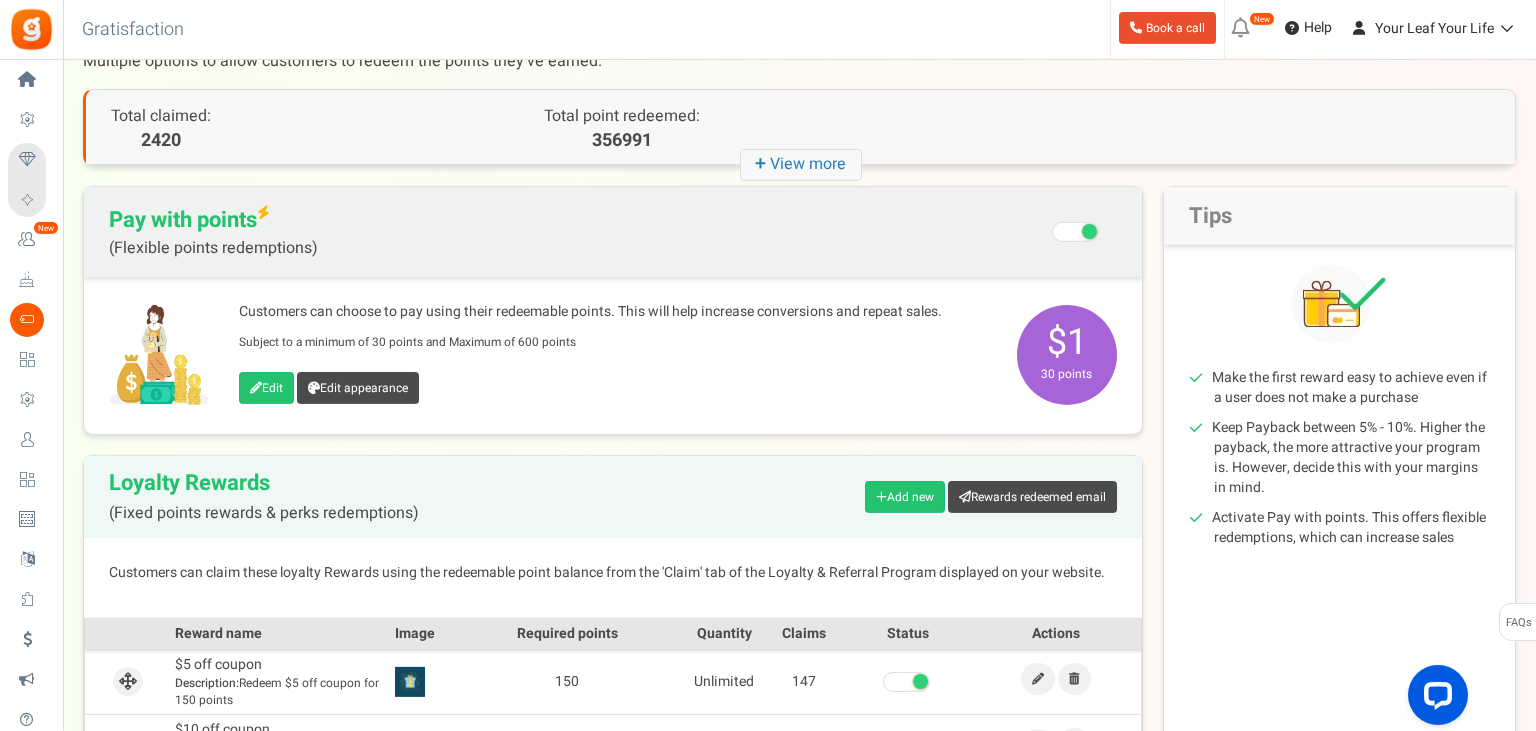 scroll, scrollTop: 0, scrollLeft: 0, axis: both 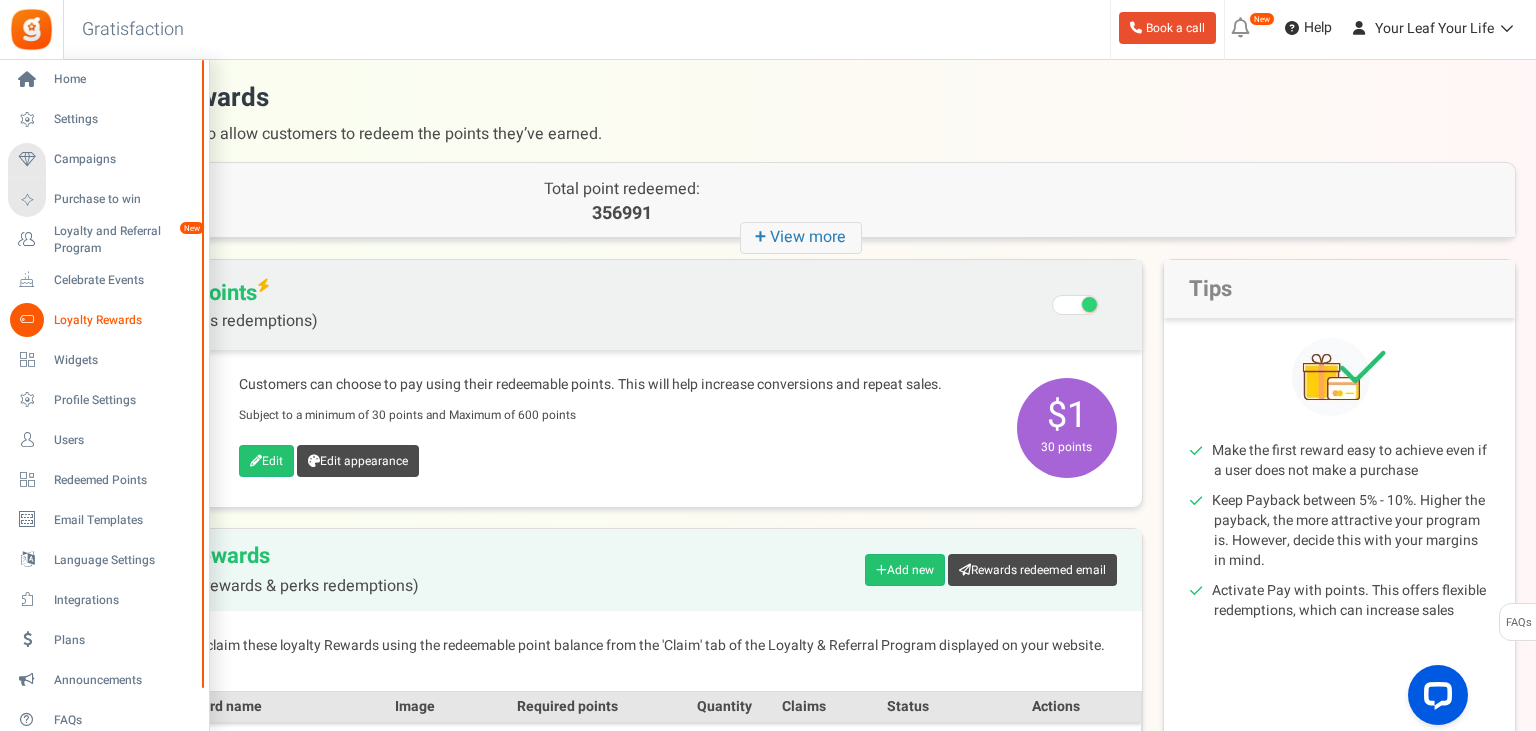click on "Loyalty Rewards" at bounding box center [124, 320] 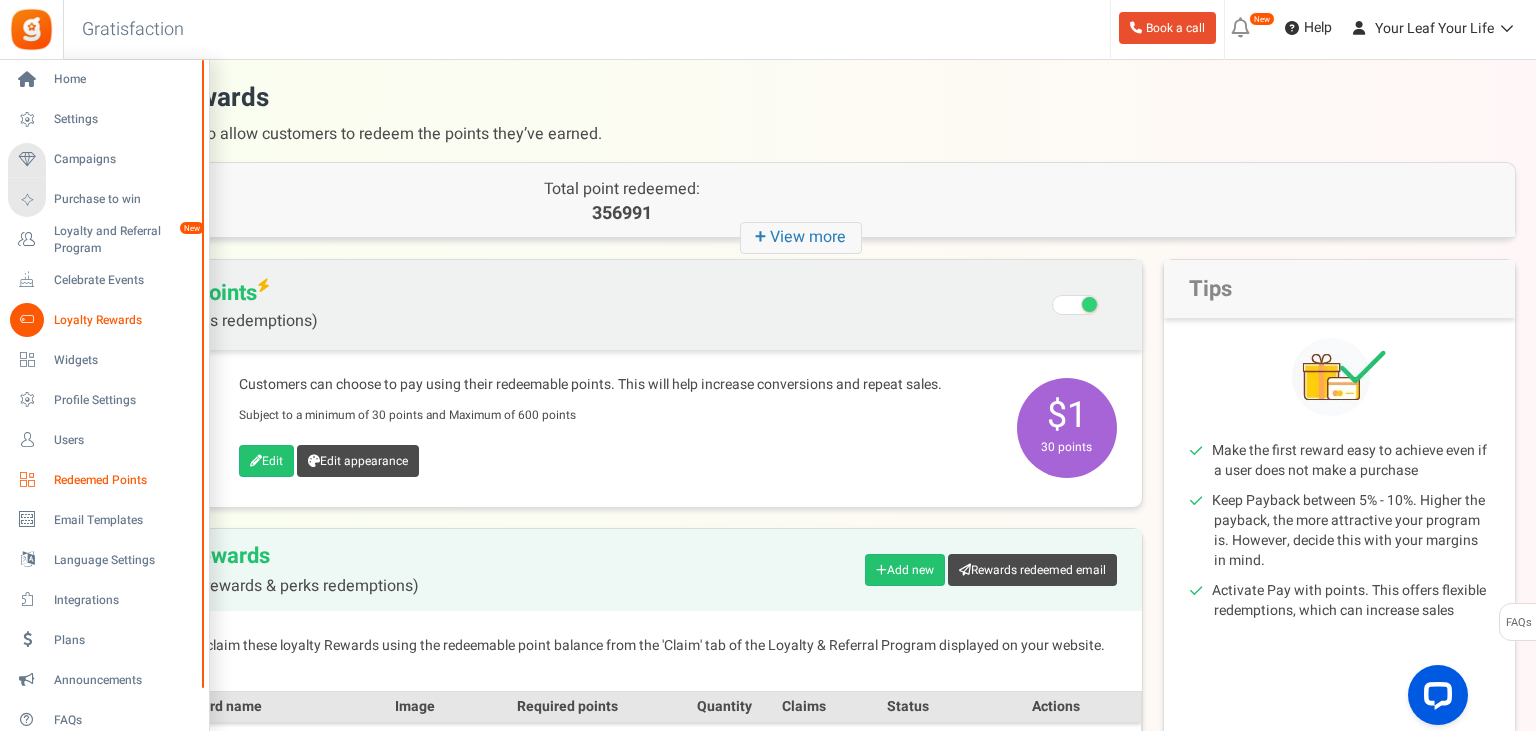 click on "Redeemed Points" at bounding box center (124, 480) 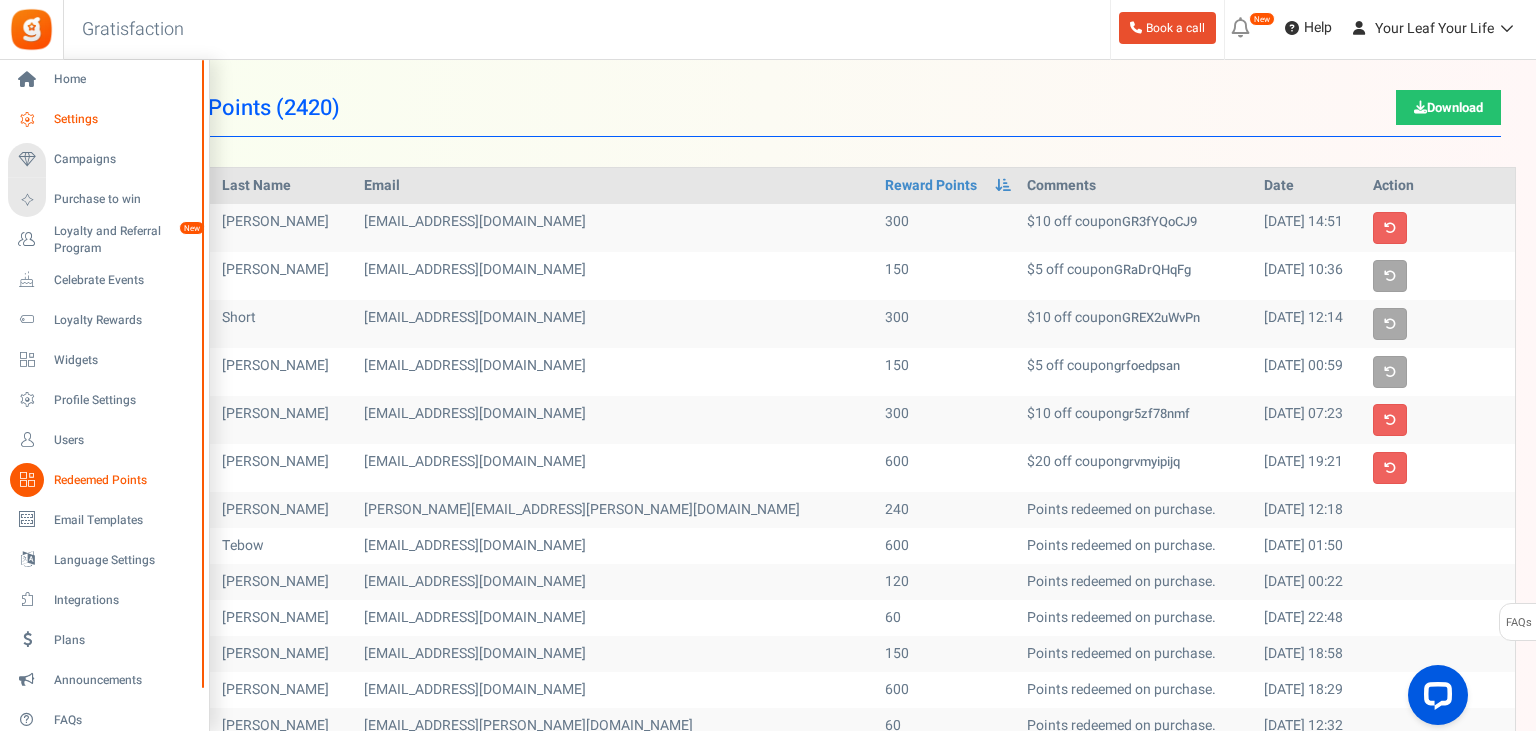 click on "Settings" at bounding box center (124, 119) 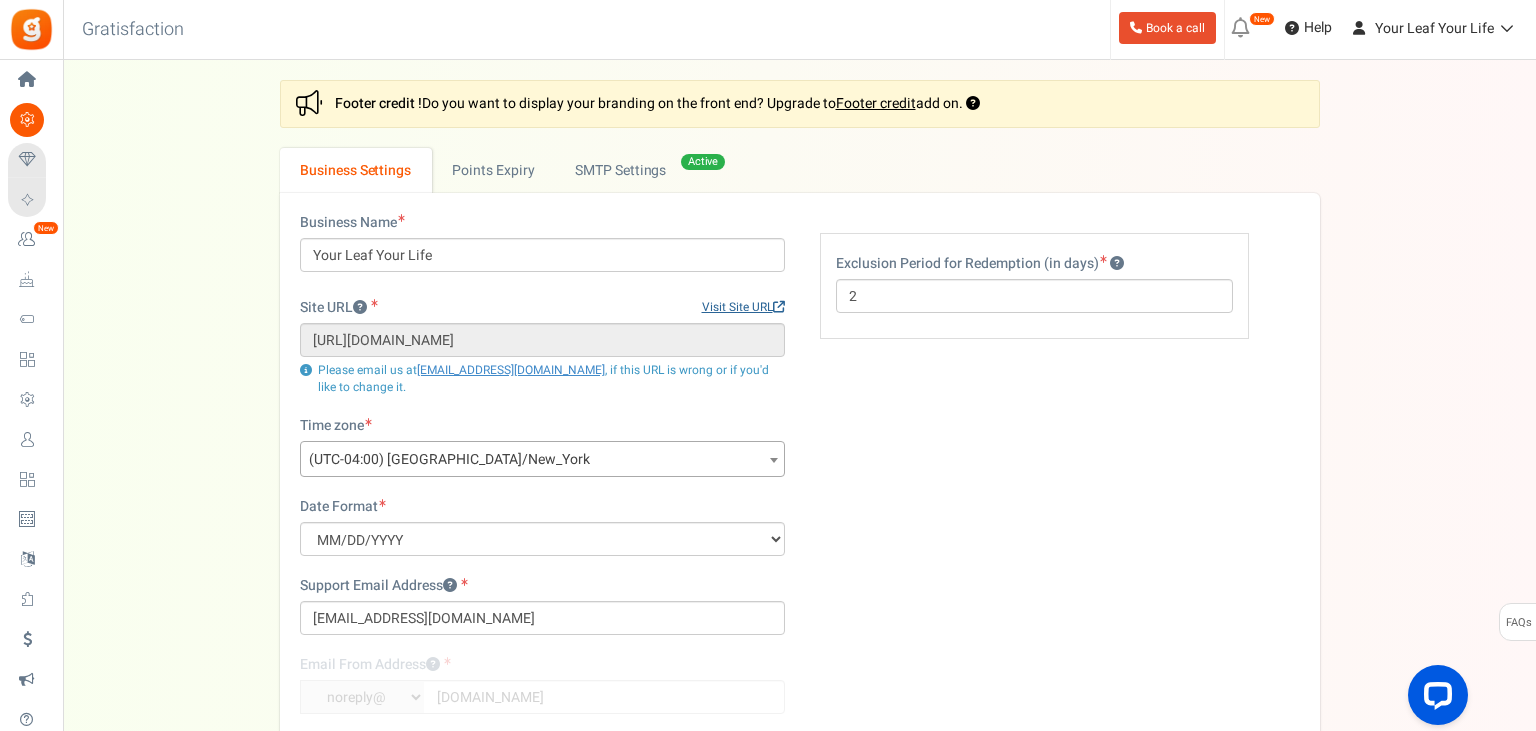 click on "Visit Site URL" at bounding box center [743, 307] 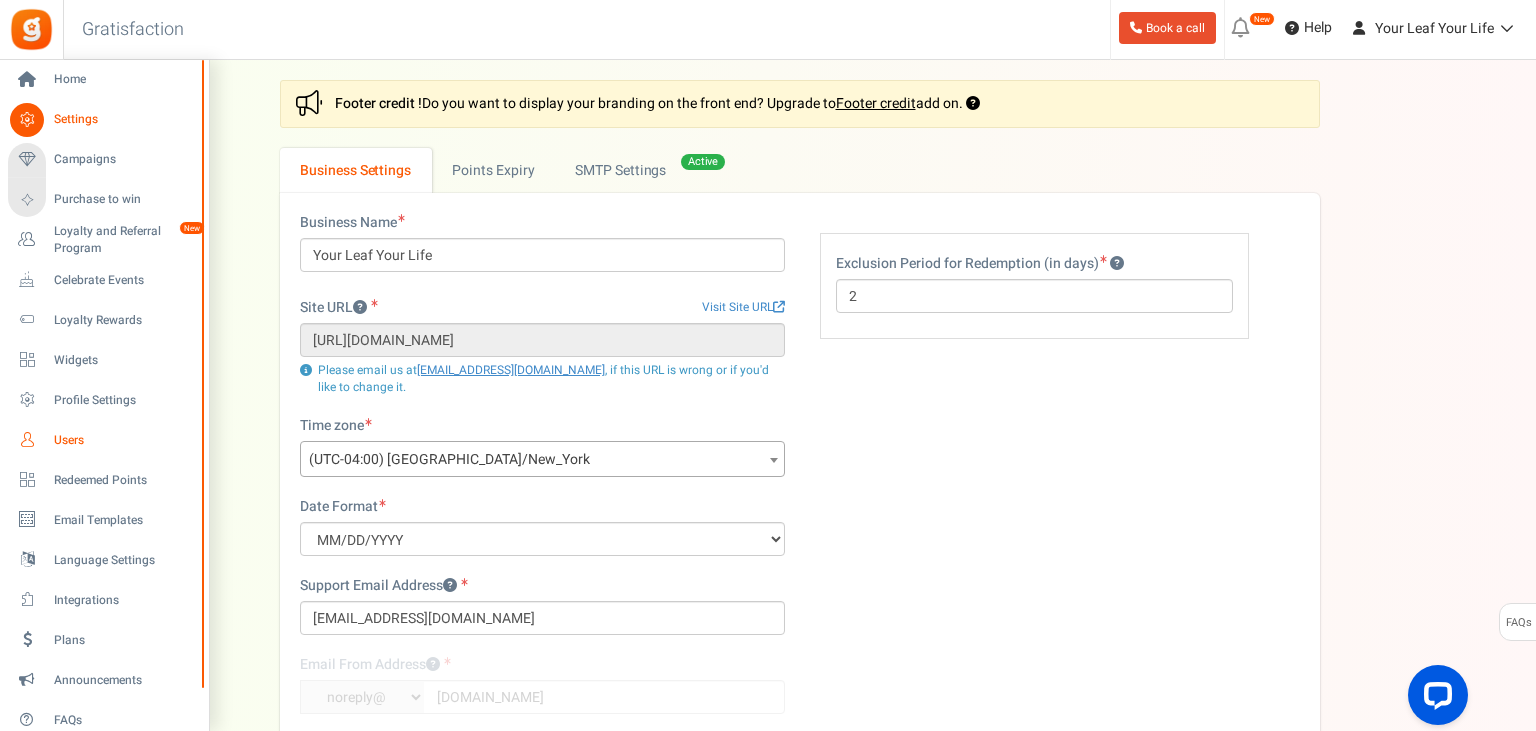 click on "Users" at bounding box center [124, 440] 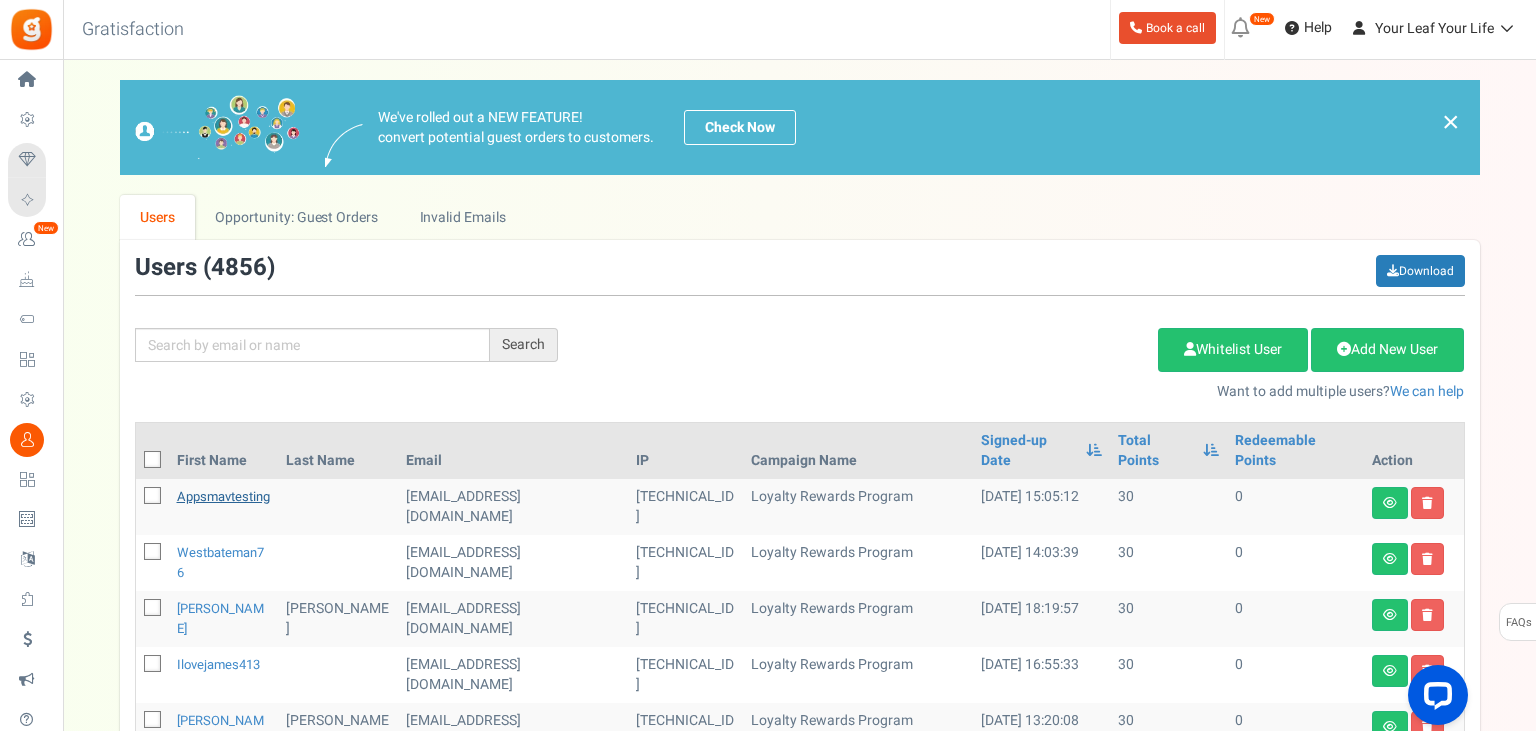 click on "appsmavtesting" at bounding box center (223, 496) 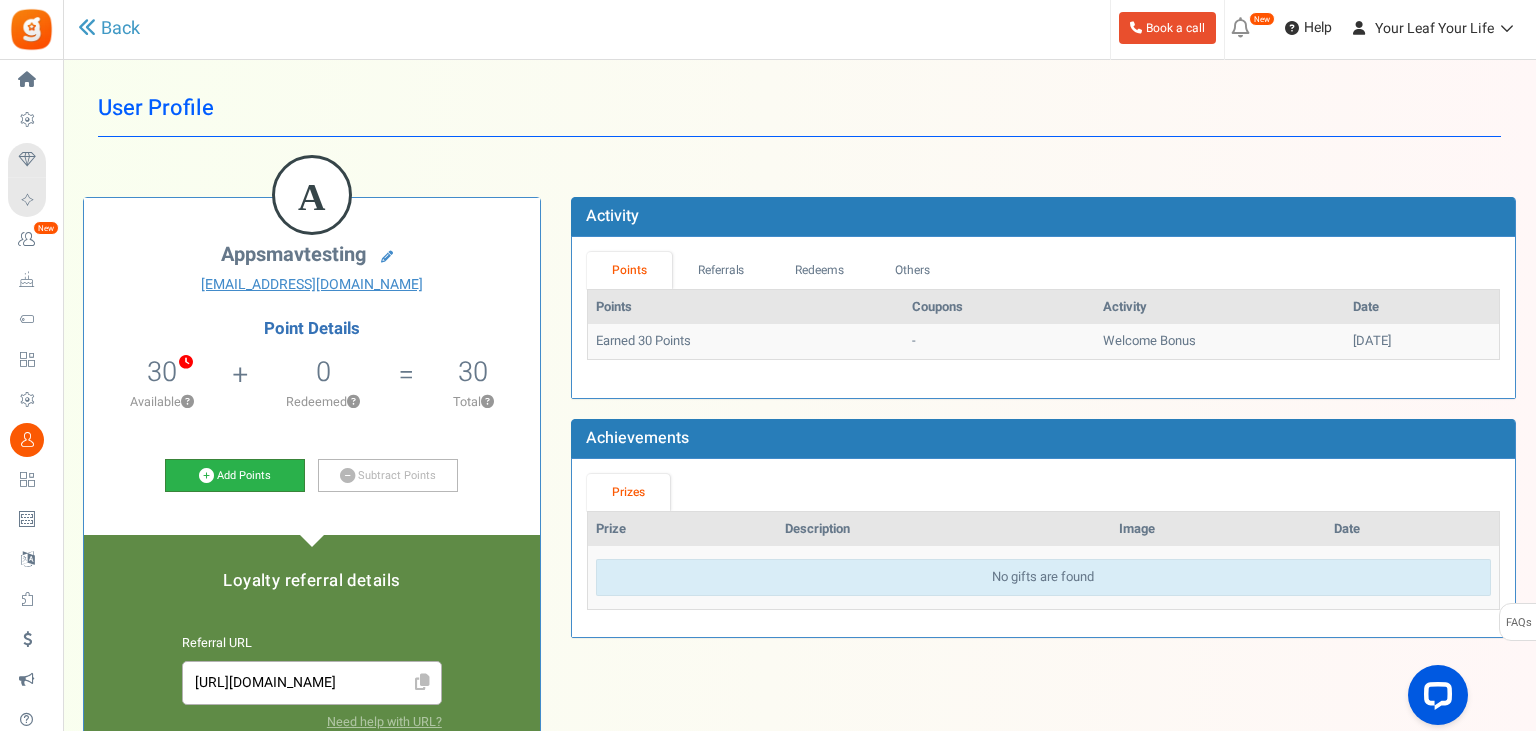 click on "Add Points" at bounding box center (235, 476) 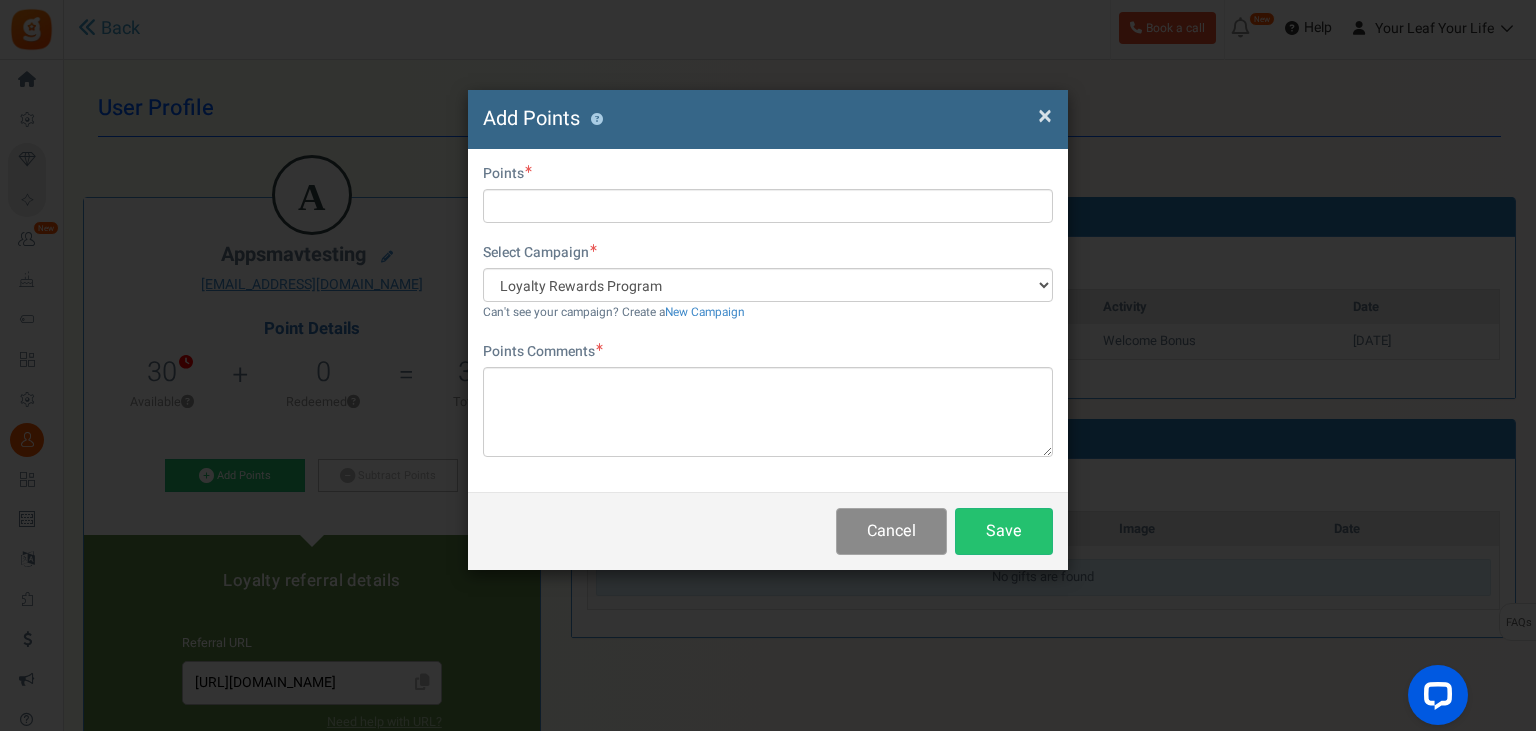 drag, startPoint x: 916, startPoint y: 542, endPoint x: 347, endPoint y: 414, distance: 583.2195 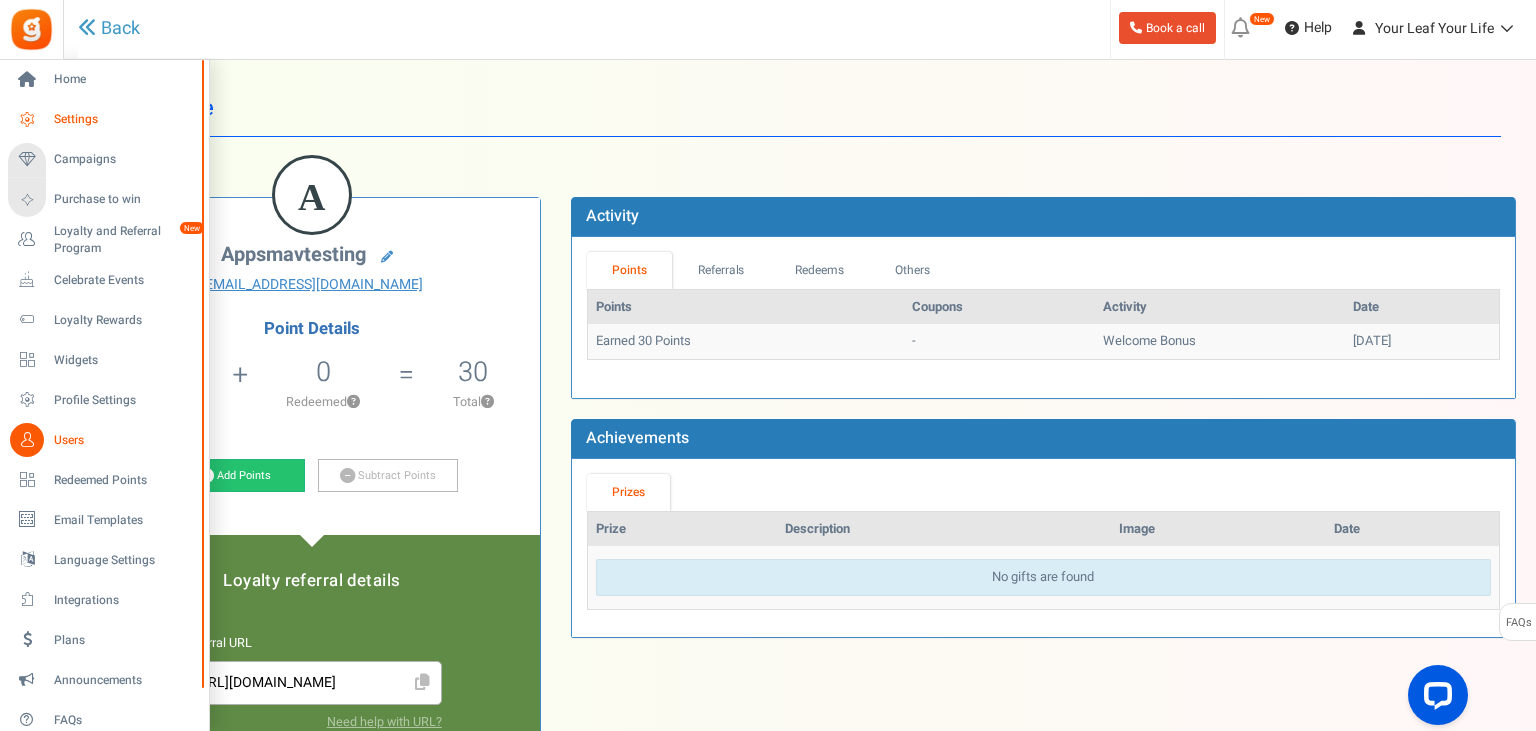 click on "Settings" at bounding box center [124, 119] 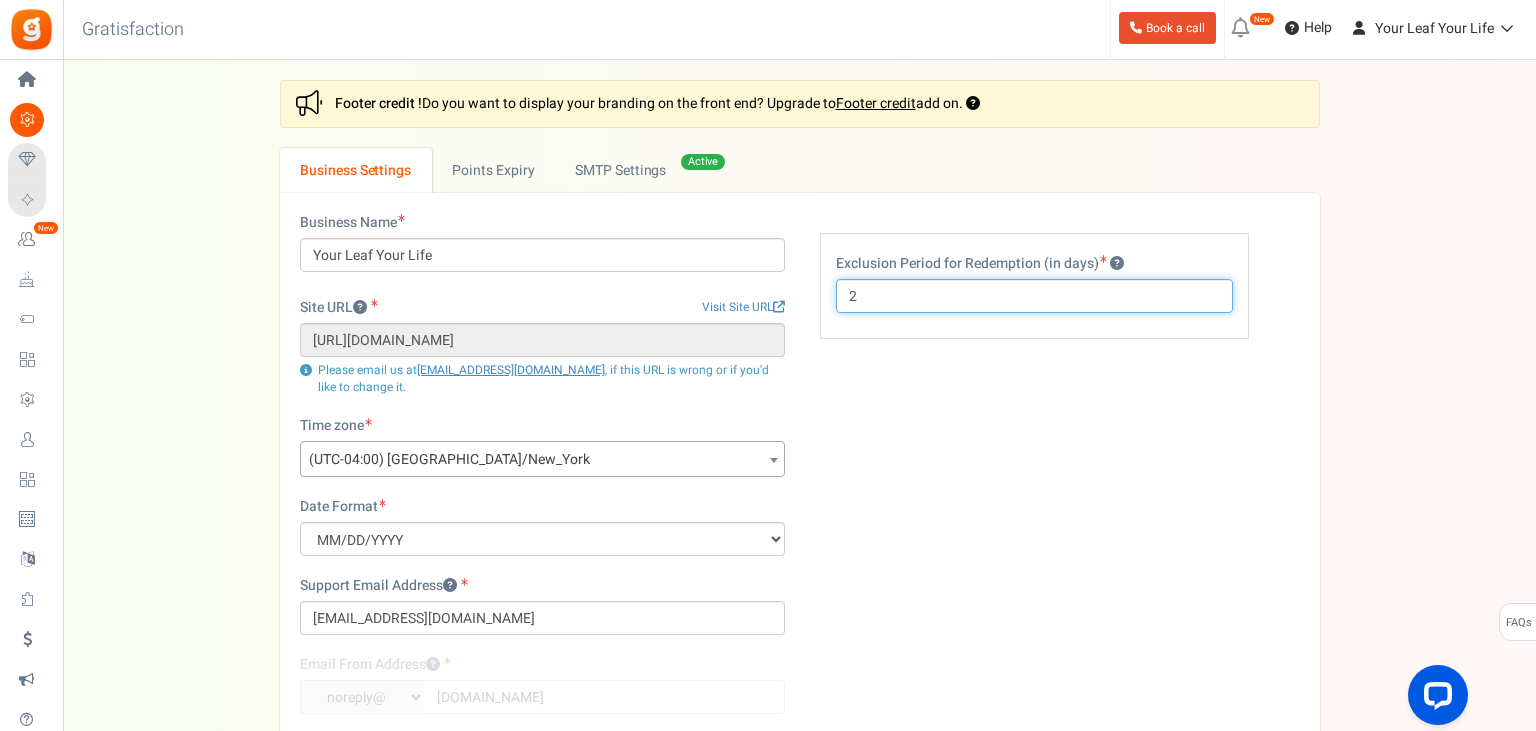 click on "2" at bounding box center [1034, 296] 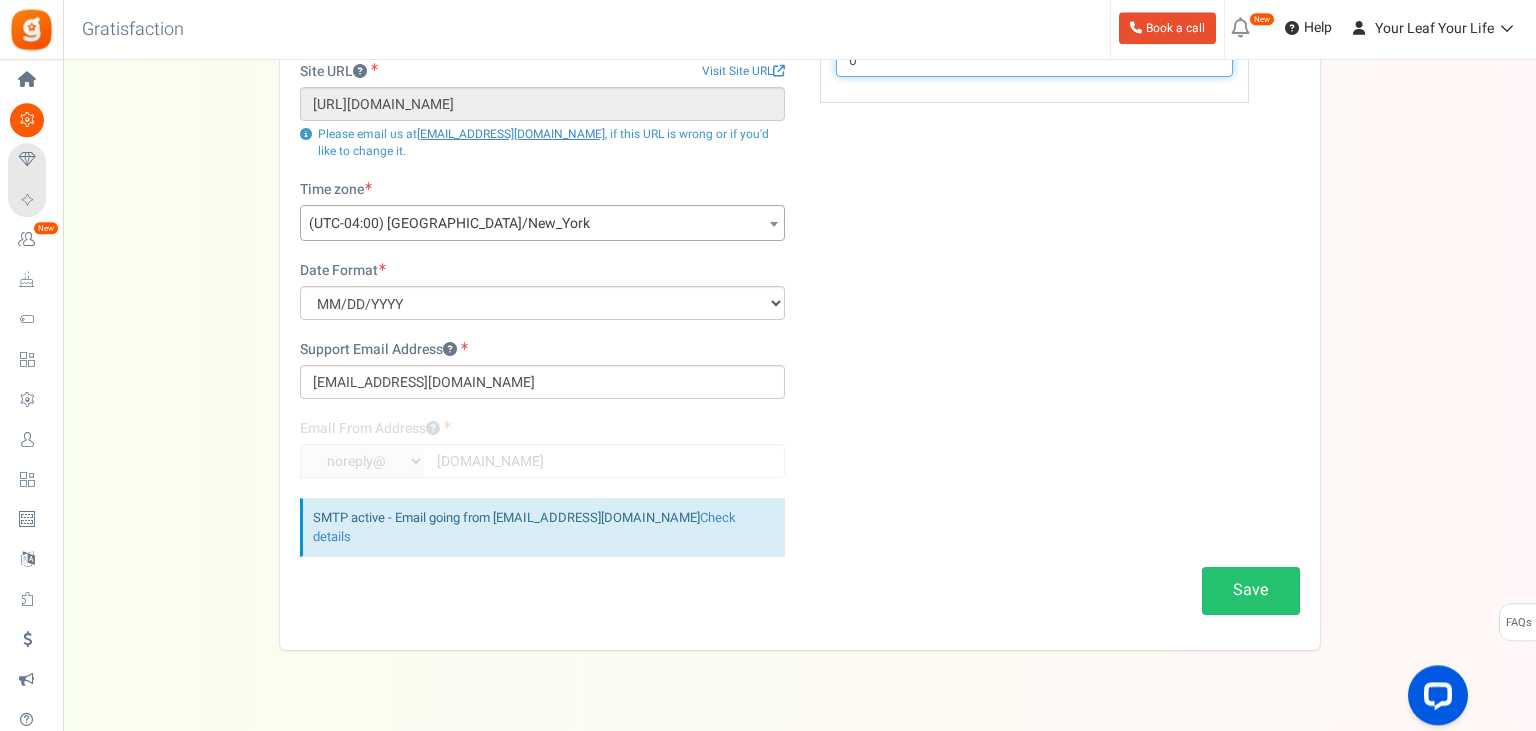 scroll, scrollTop: 273, scrollLeft: 0, axis: vertical 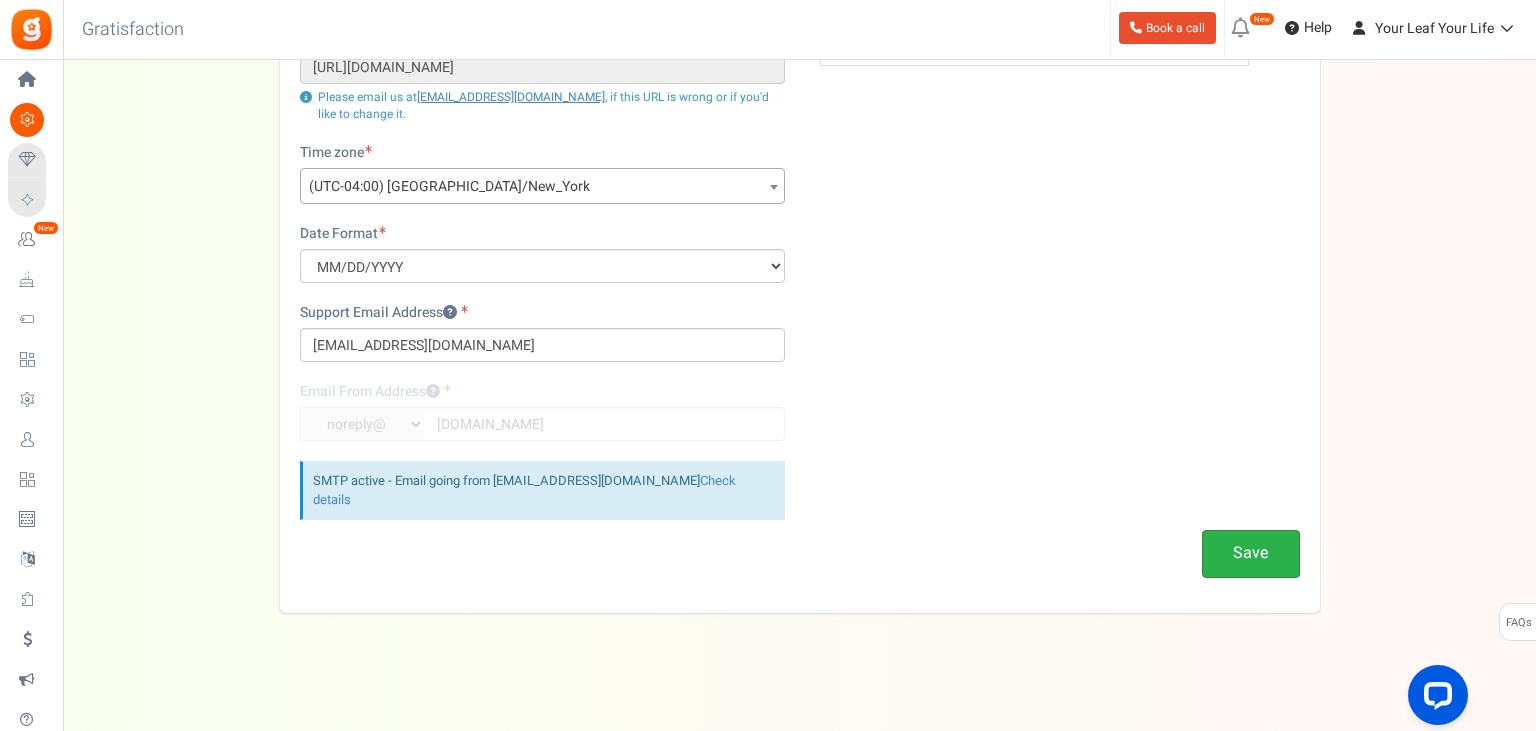 click on "Save" at bounding box center (1251, 553) 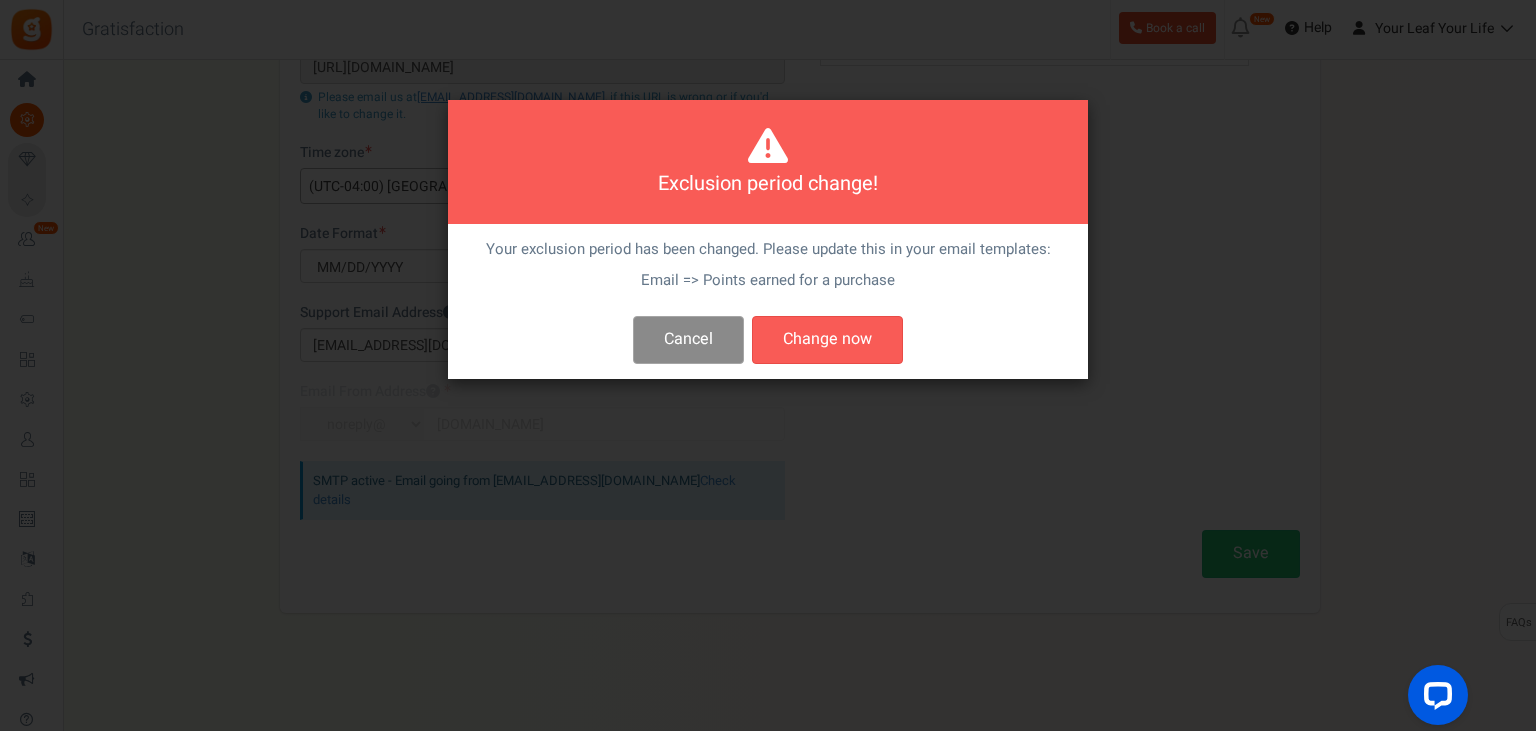 click on "Cancel" at bounding box center (688, 339) 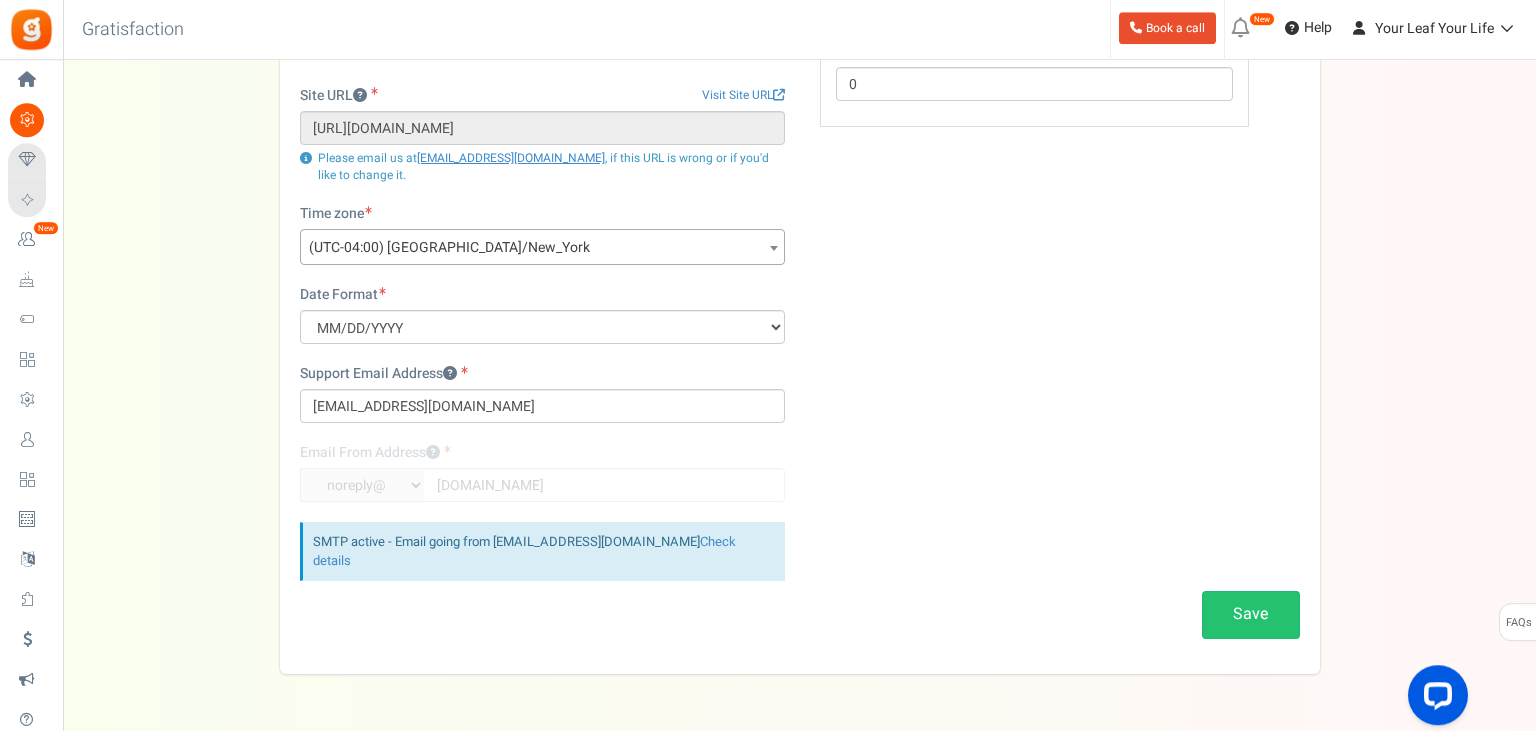 scroll, scrollTop: 0, scrollLeft: 0, axis: both 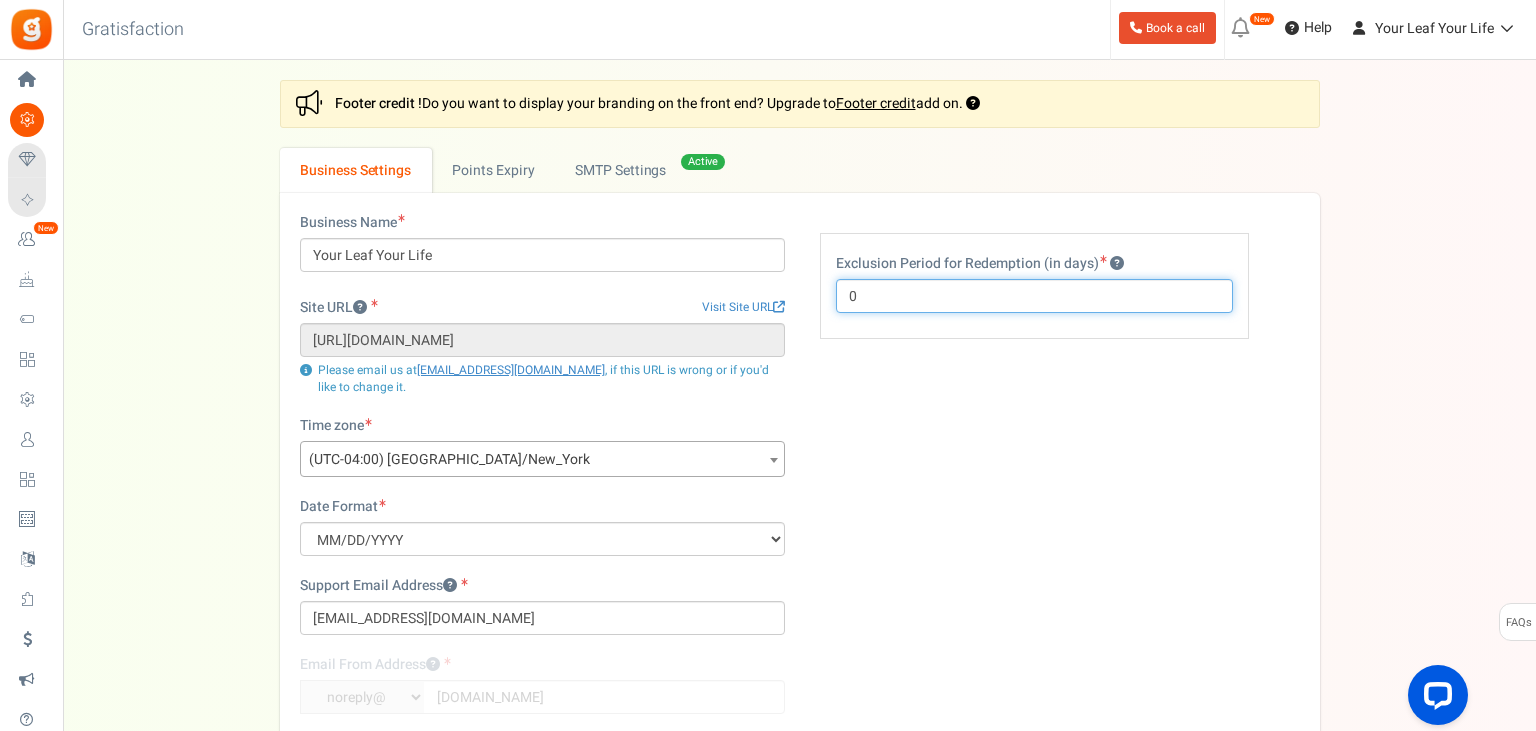 click on "0" at bounding box center [1034, 296] 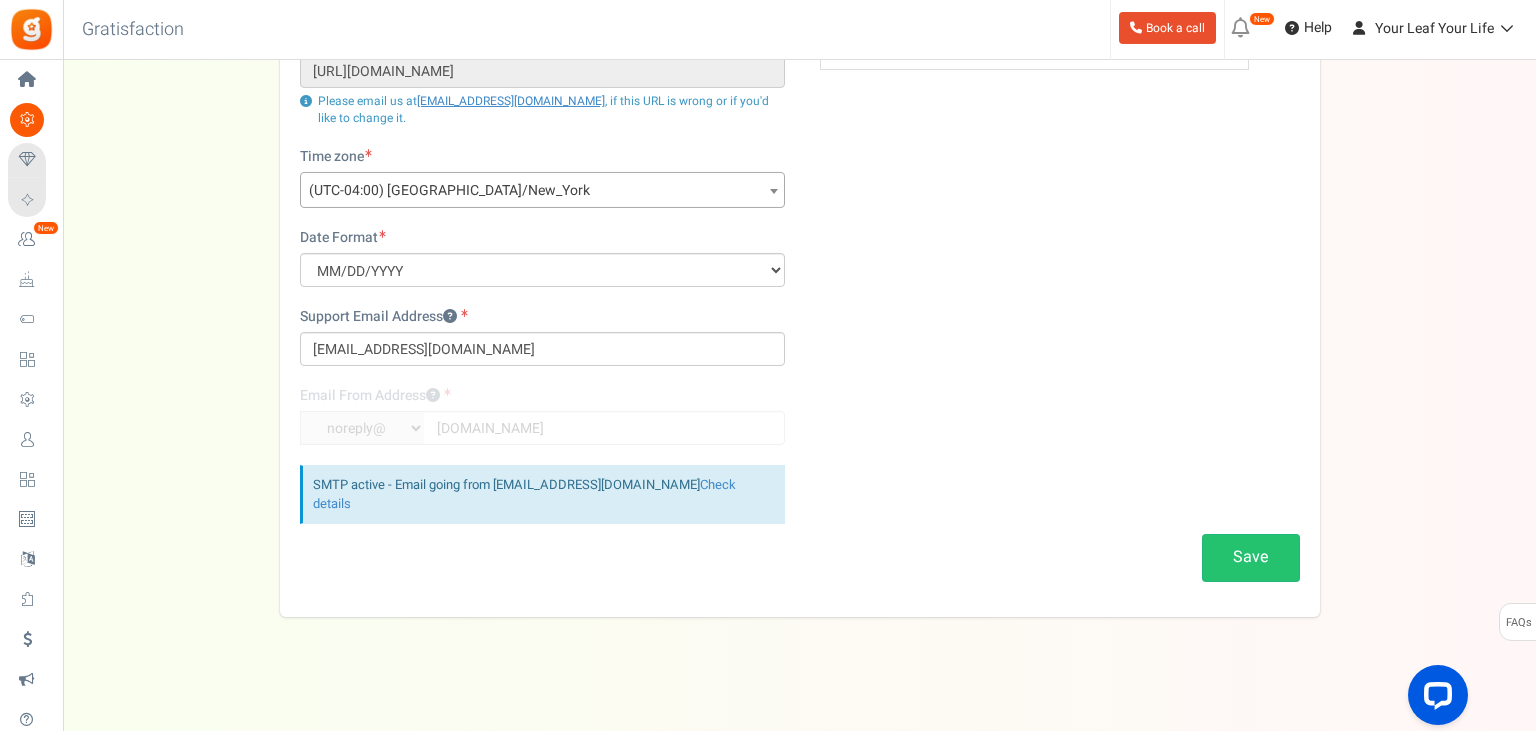 scroll, scrollTop: 273, scrollLeft: 0, axis: vertical 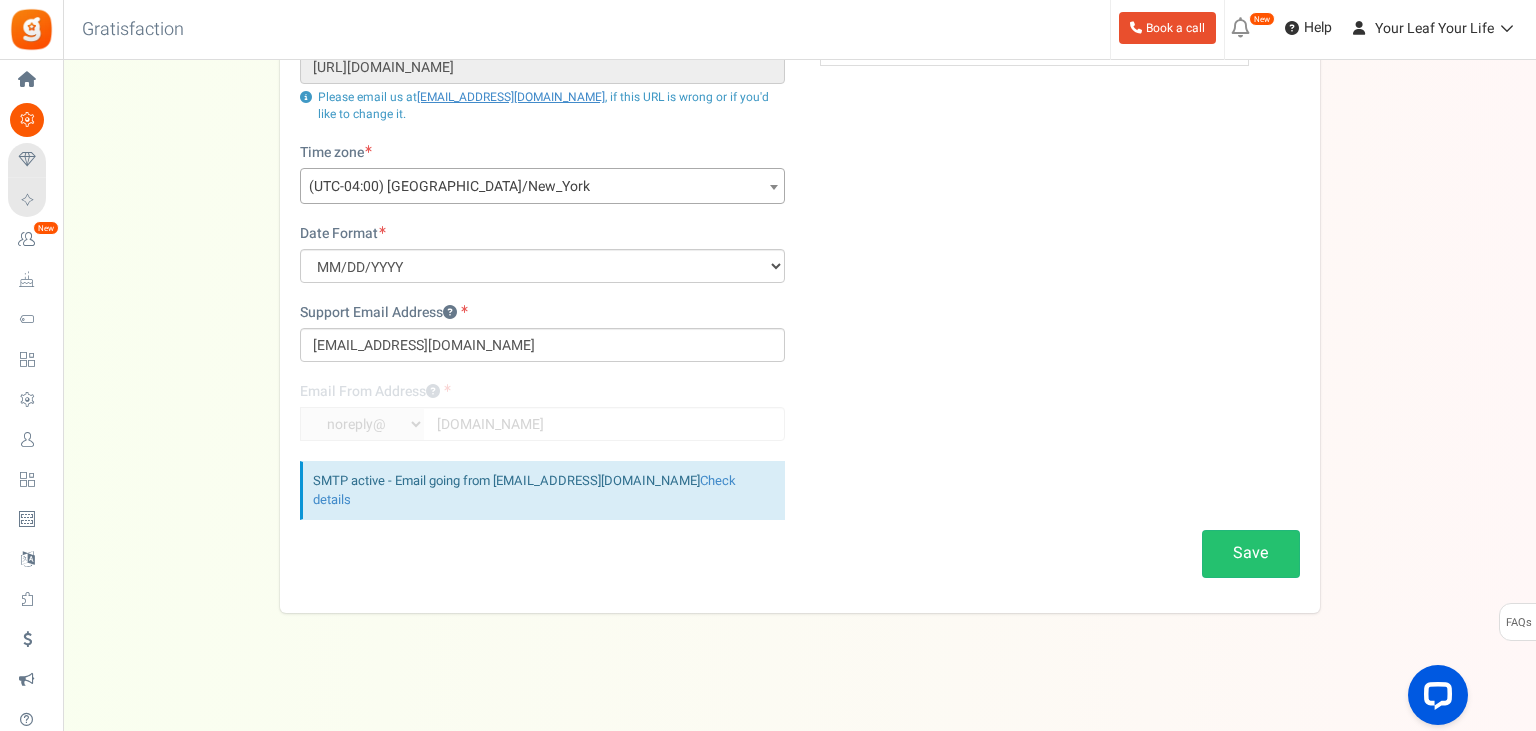 type on "2" 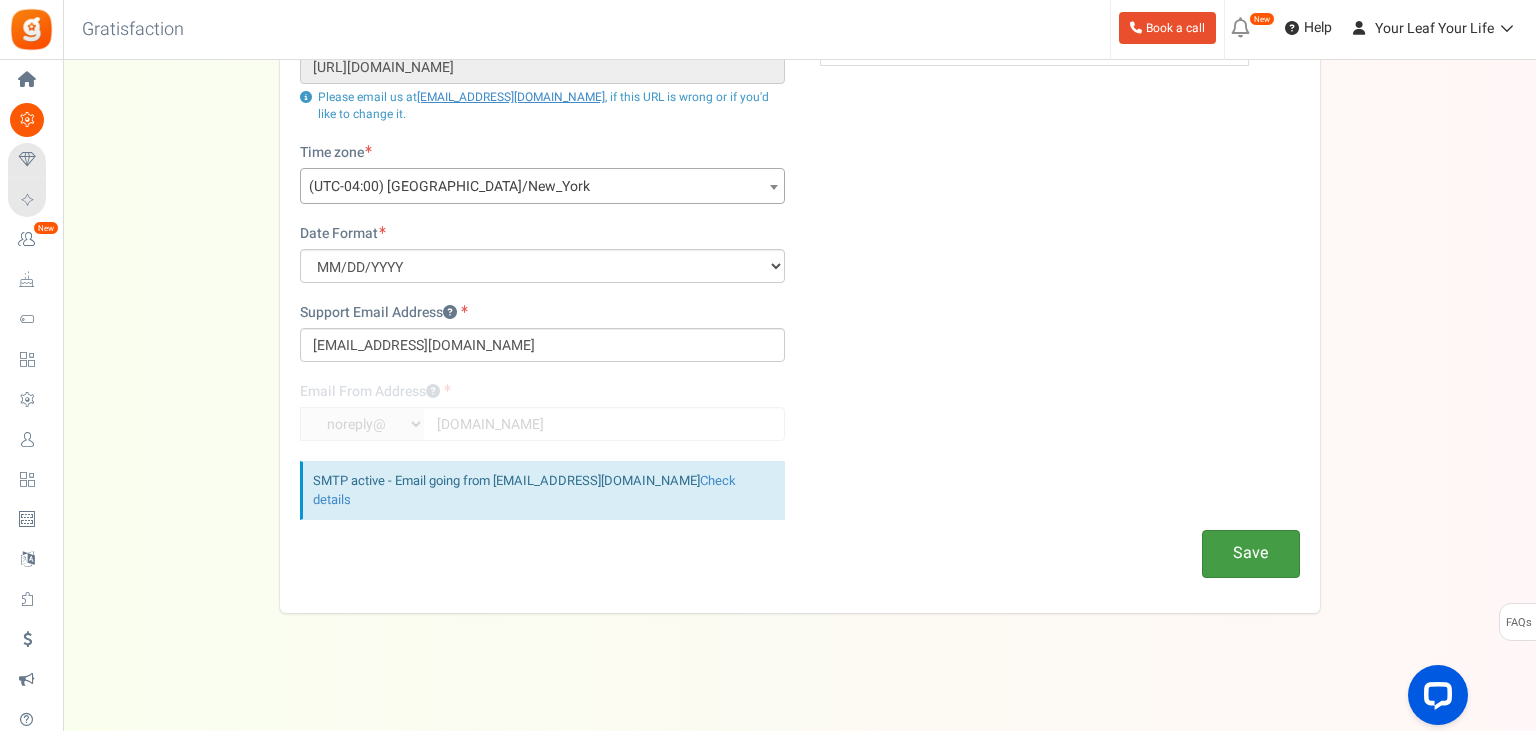 click on "Save" at bounding box center (1251, 553) 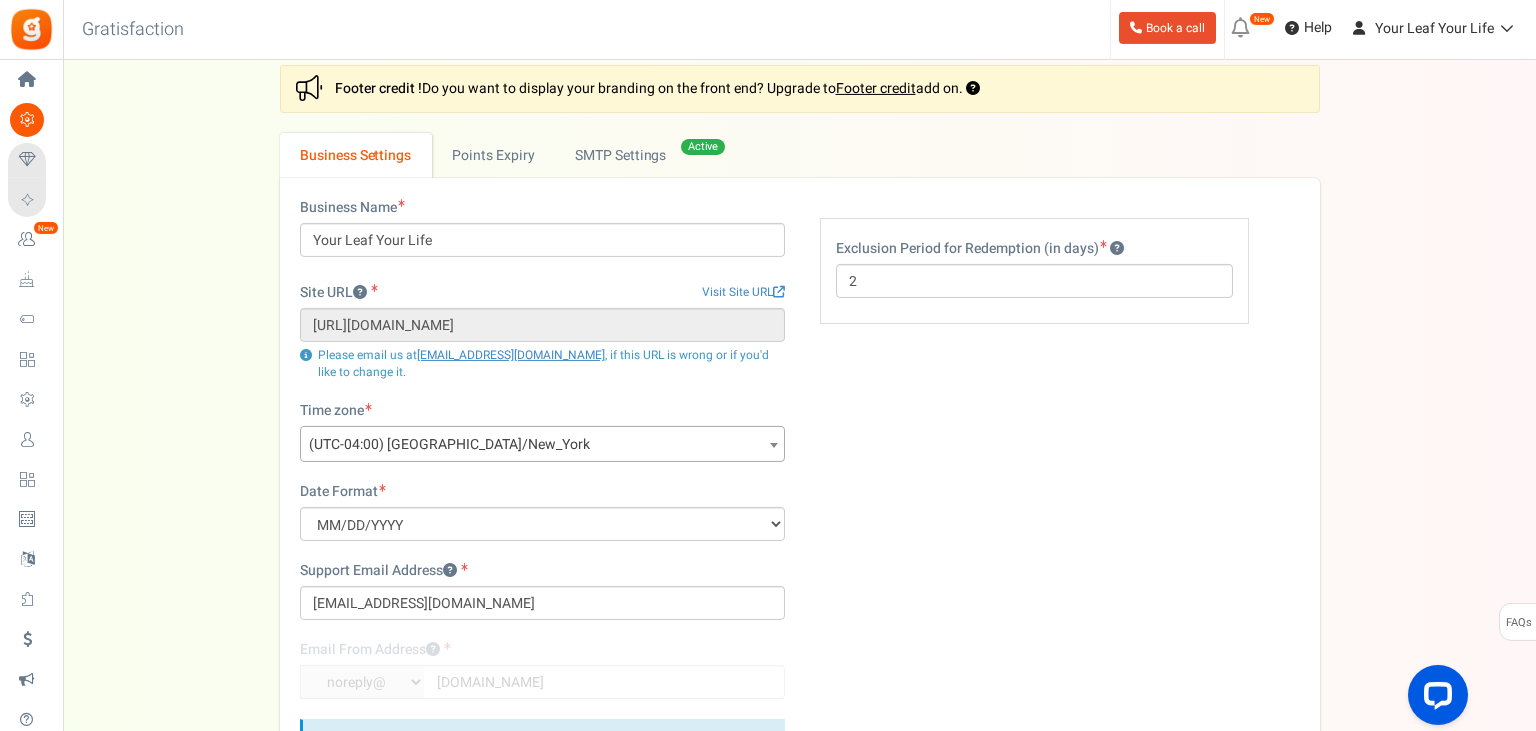 scroll, scrollTop: 0, scrollLeft: 0, axis: both 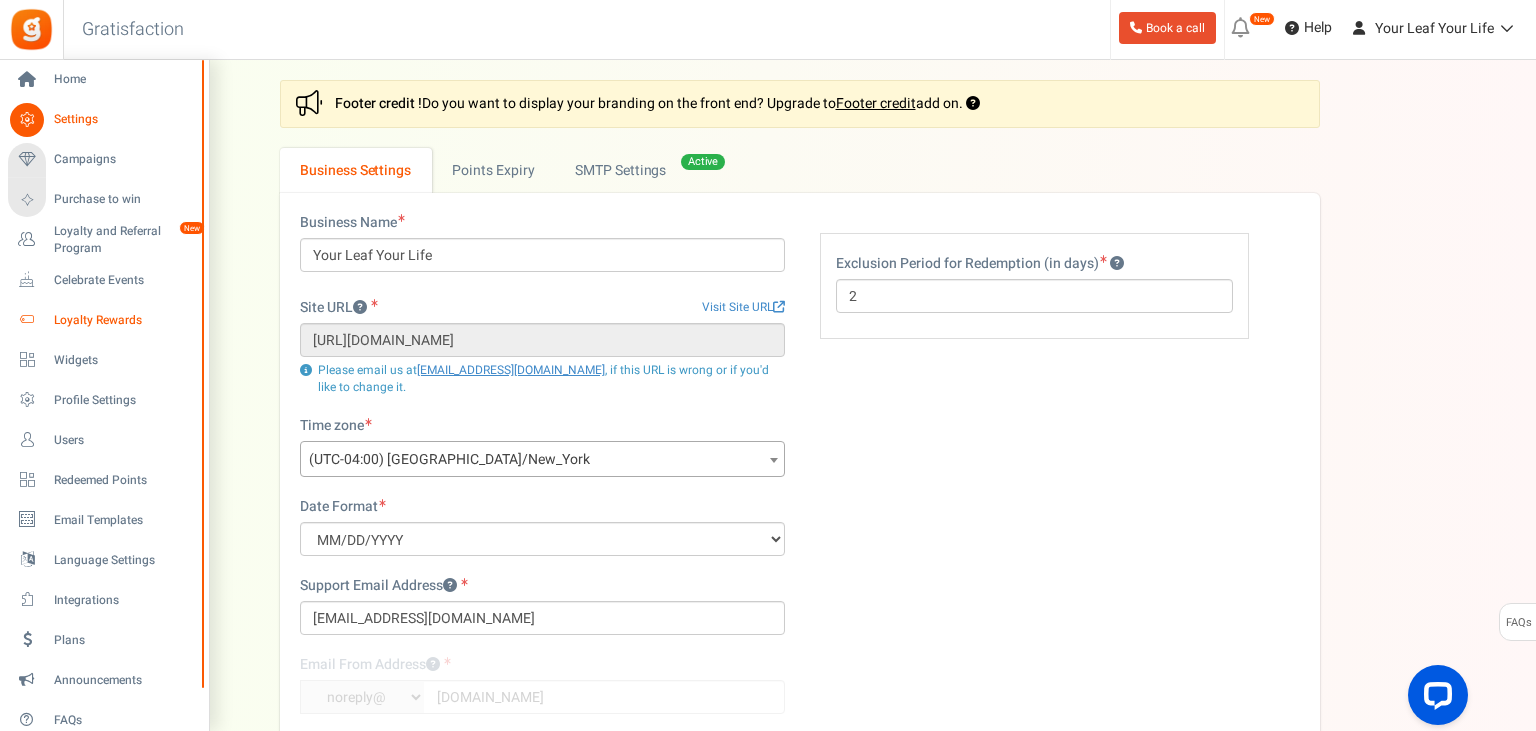 click on "Loyalty Rewards" at bounding box center [124, 320] 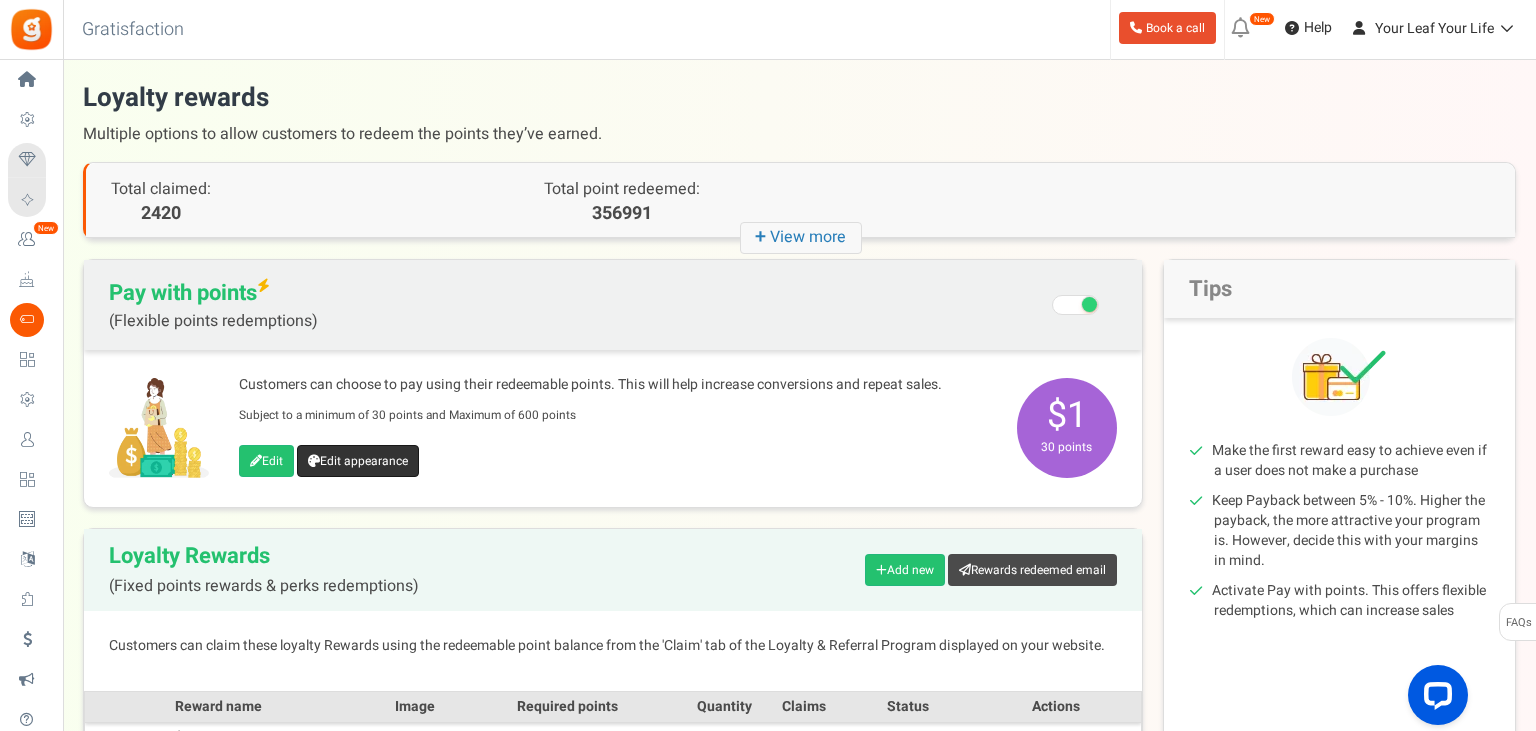 click on "Edit appearance" at bounding box center (358, 461) 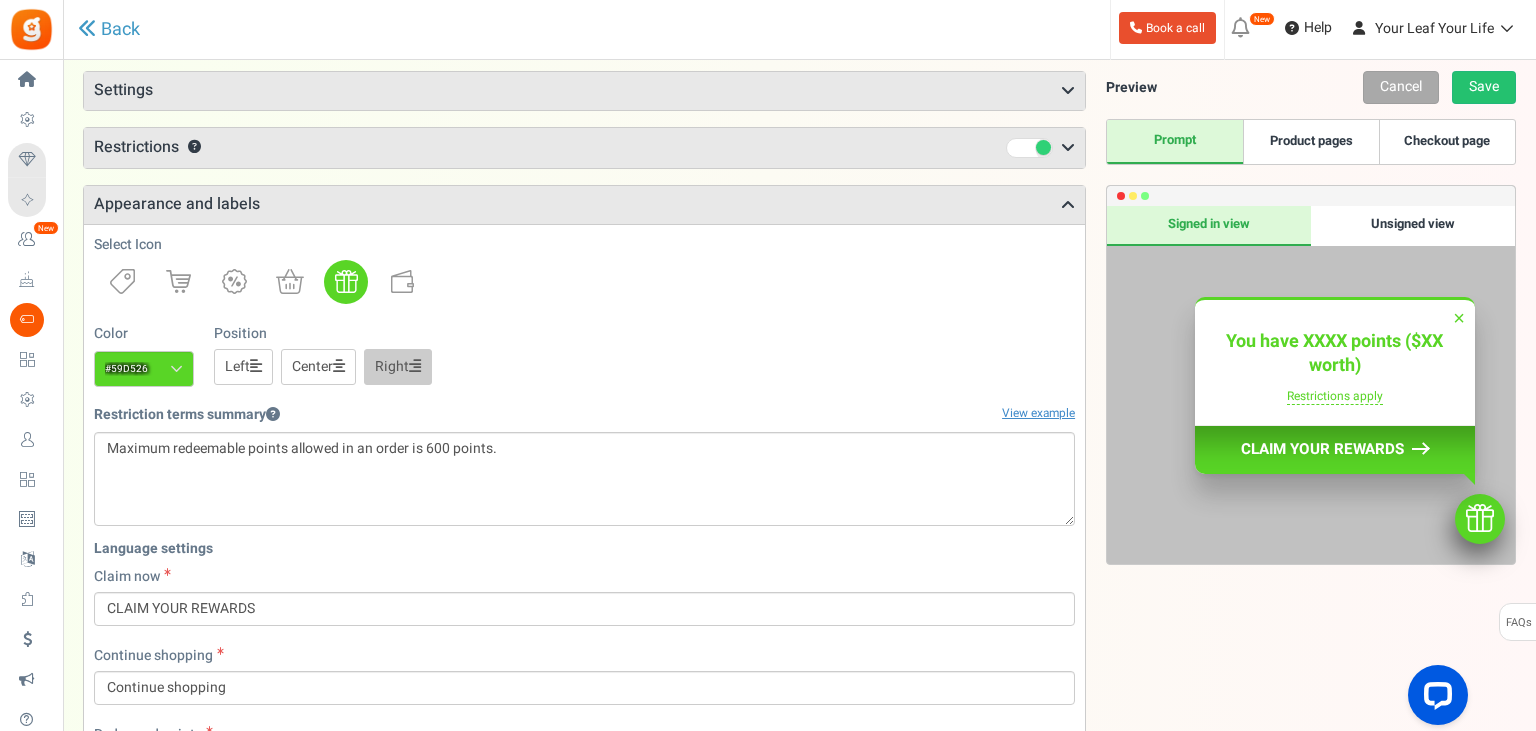 scroll, scrollTop: 0, scrollLeft: 0, axis: both 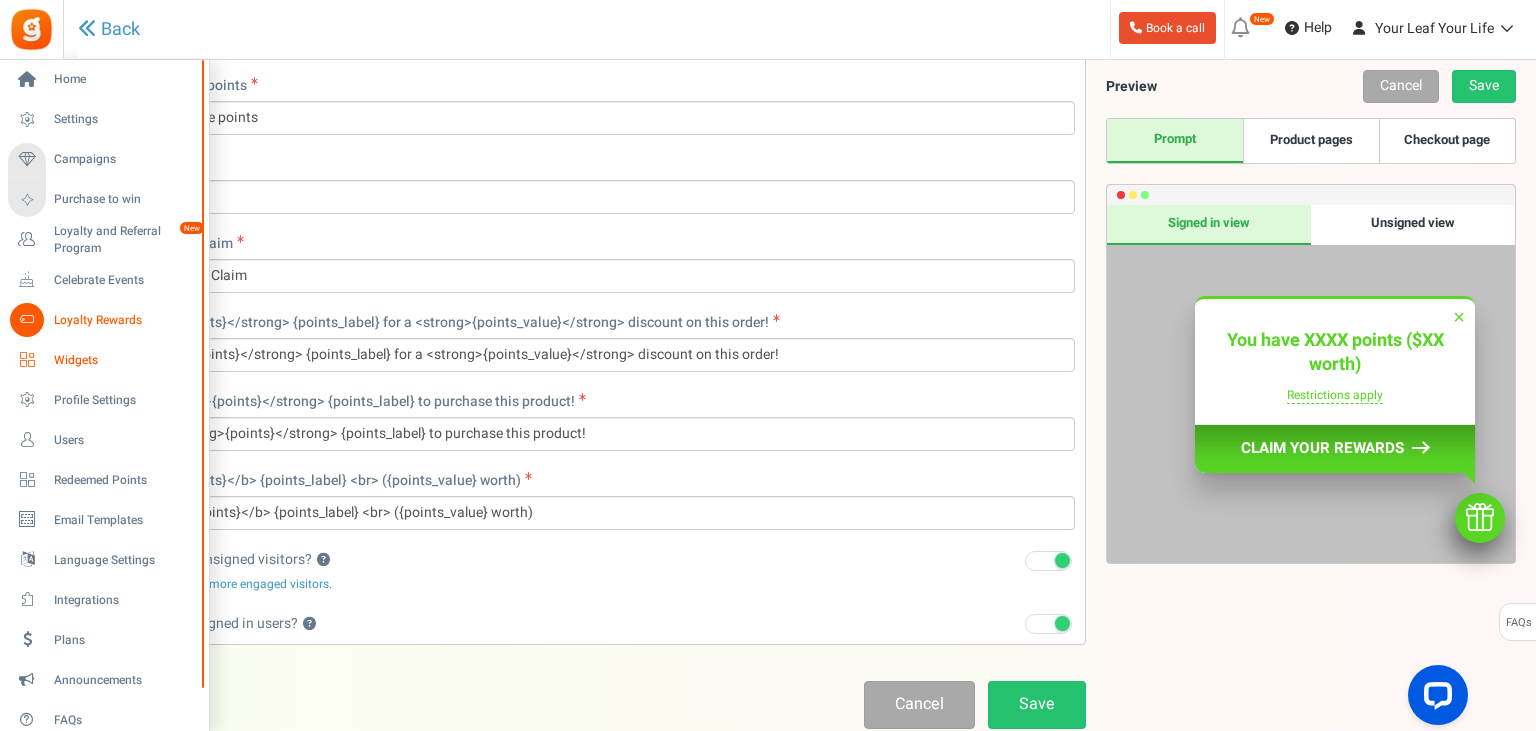 click on "Widgets" at bounding box center [124, 360] 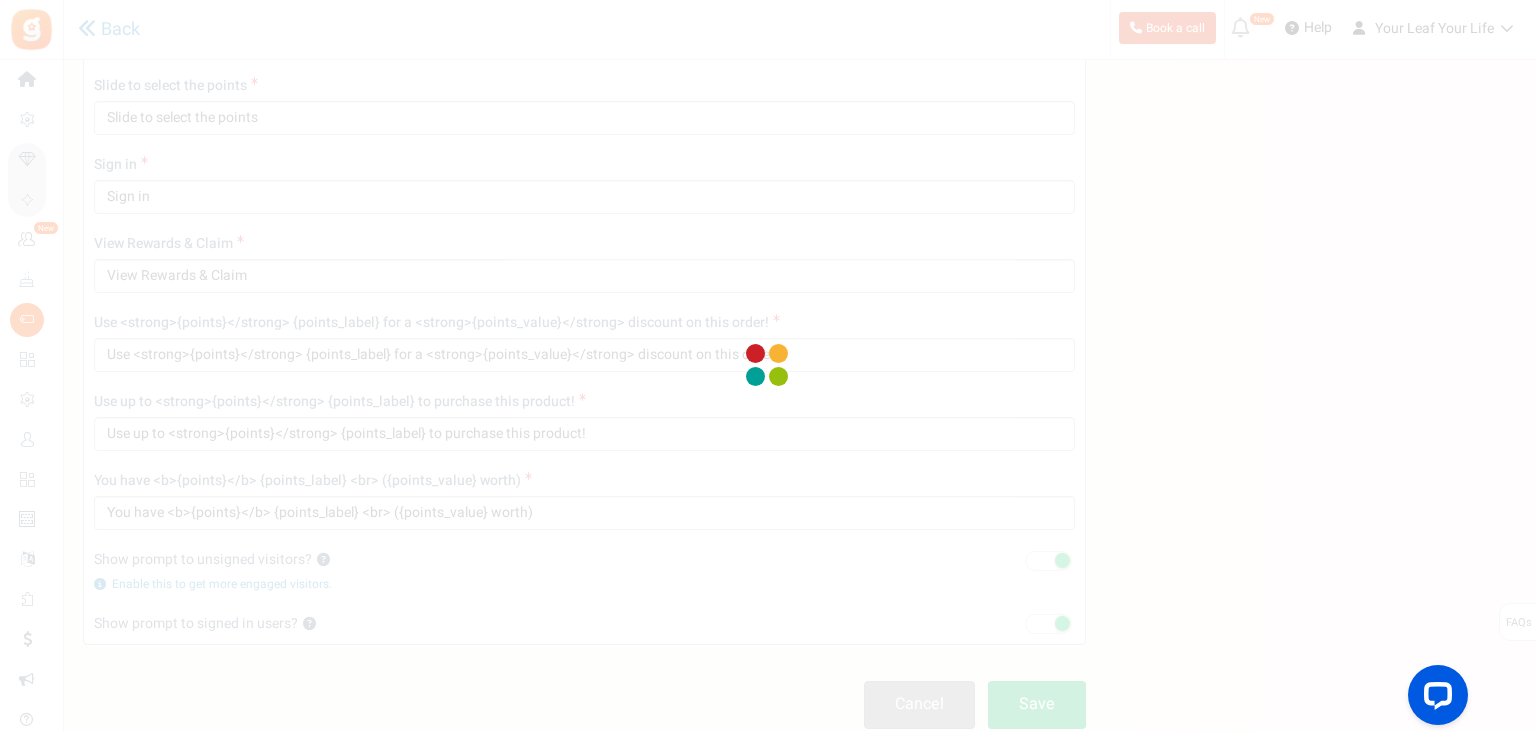 scroll, scrollTop: 0, scrollLeft: 0, axis: both 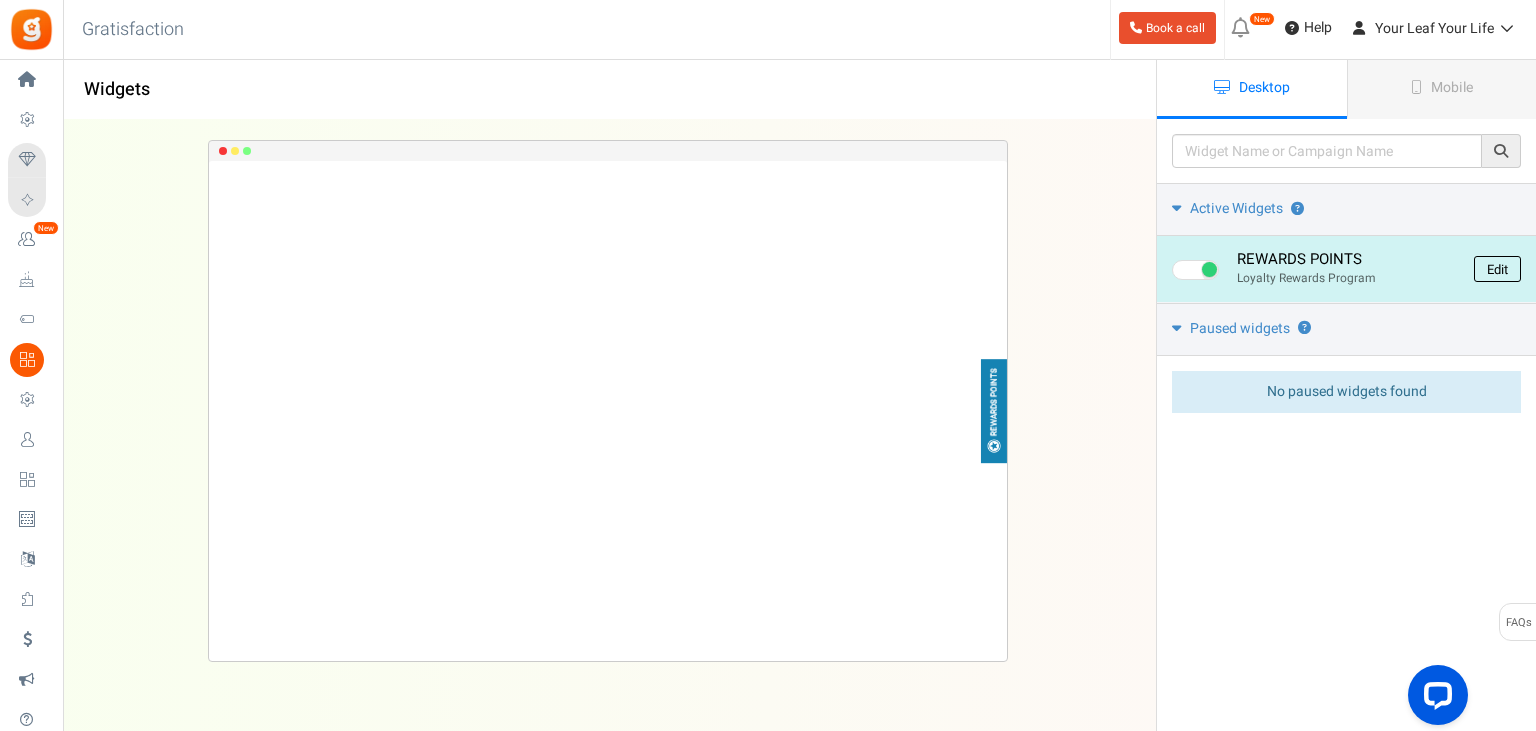 click on "Edit" at bounding box center [1497, 269] 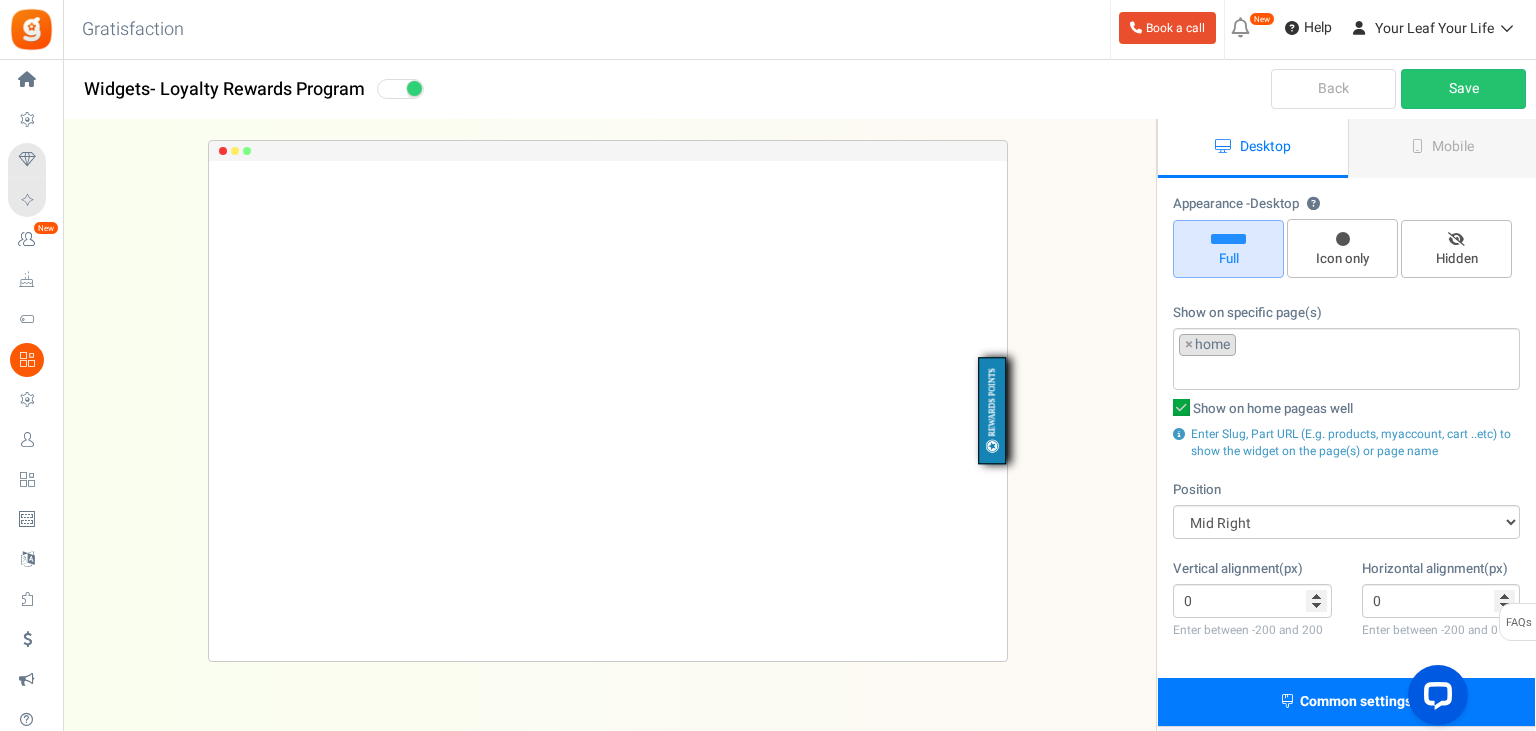 drag, startPoint x: 98, startPoint y: 323, endPoint x: 138, endPoint y: 318, distance: 40.311287 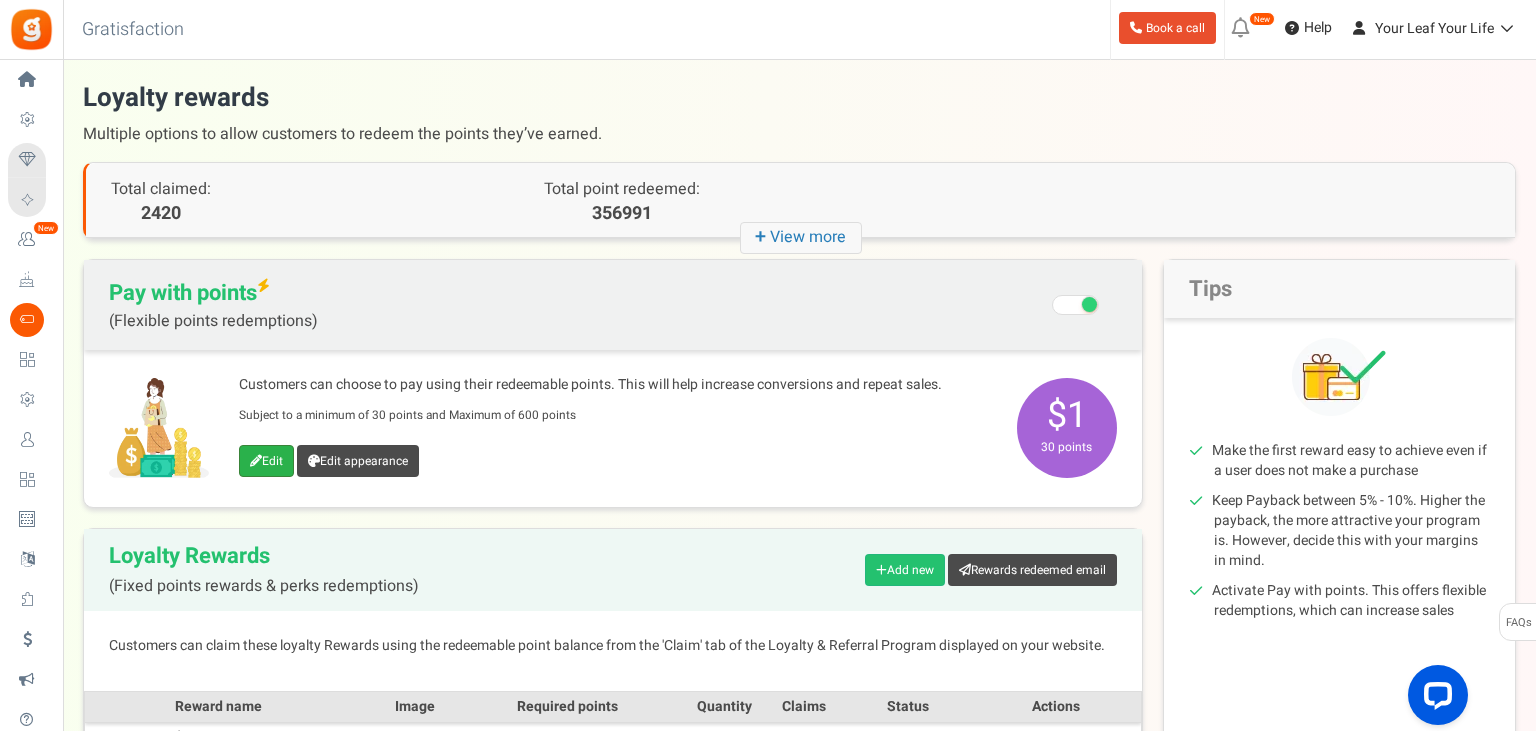 click on "Edit" at bounding box center [266, 461] 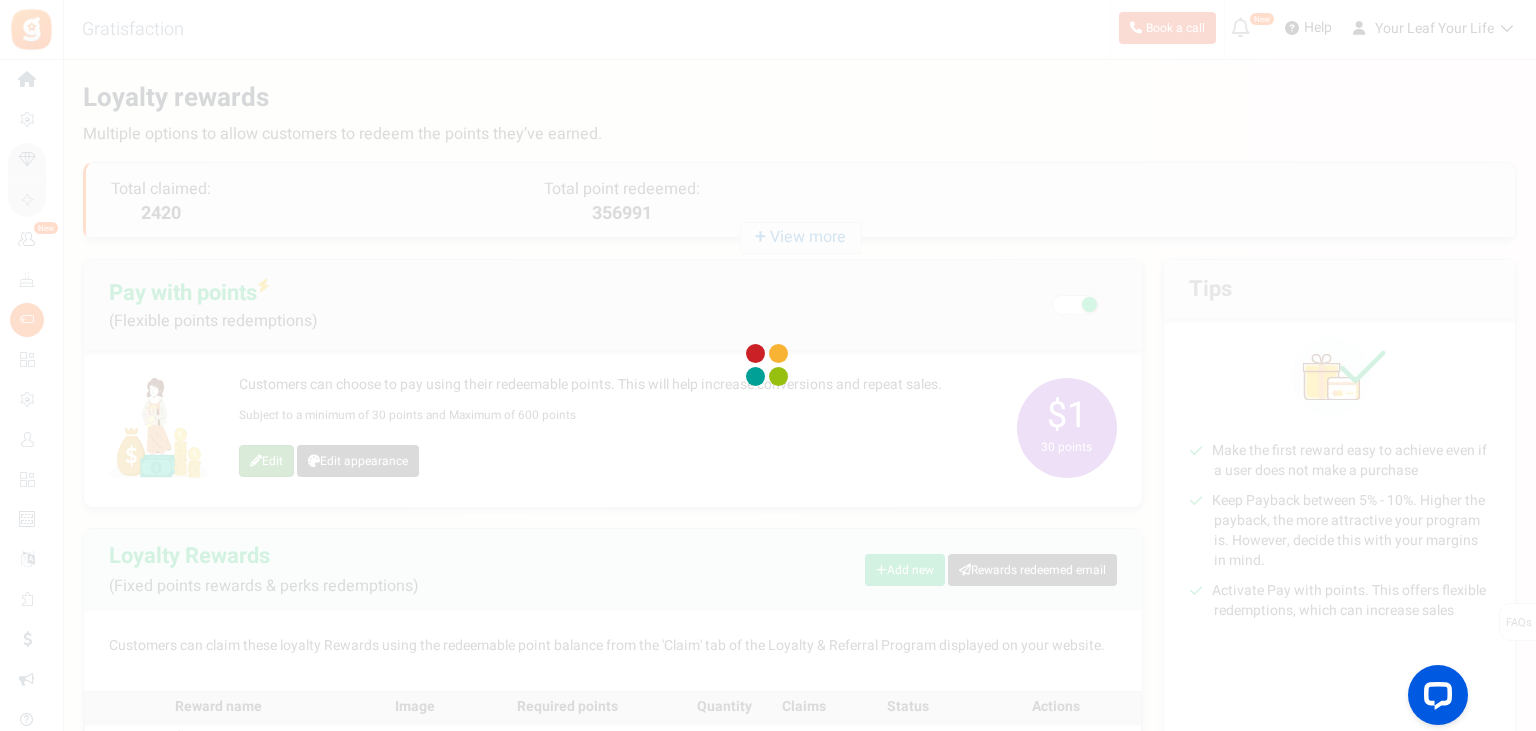 select 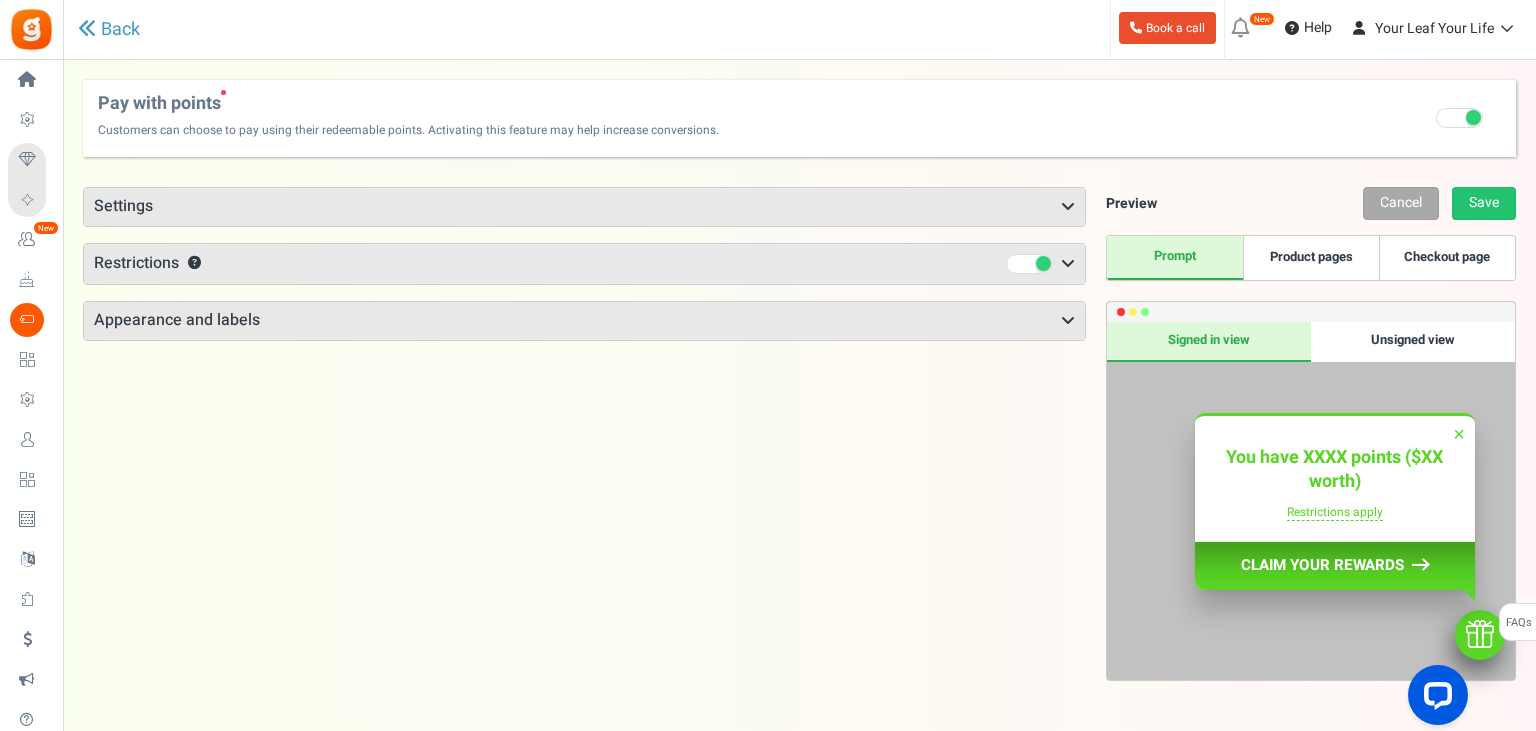 click on "Restrictions
?" at bounding box center [584, 264] 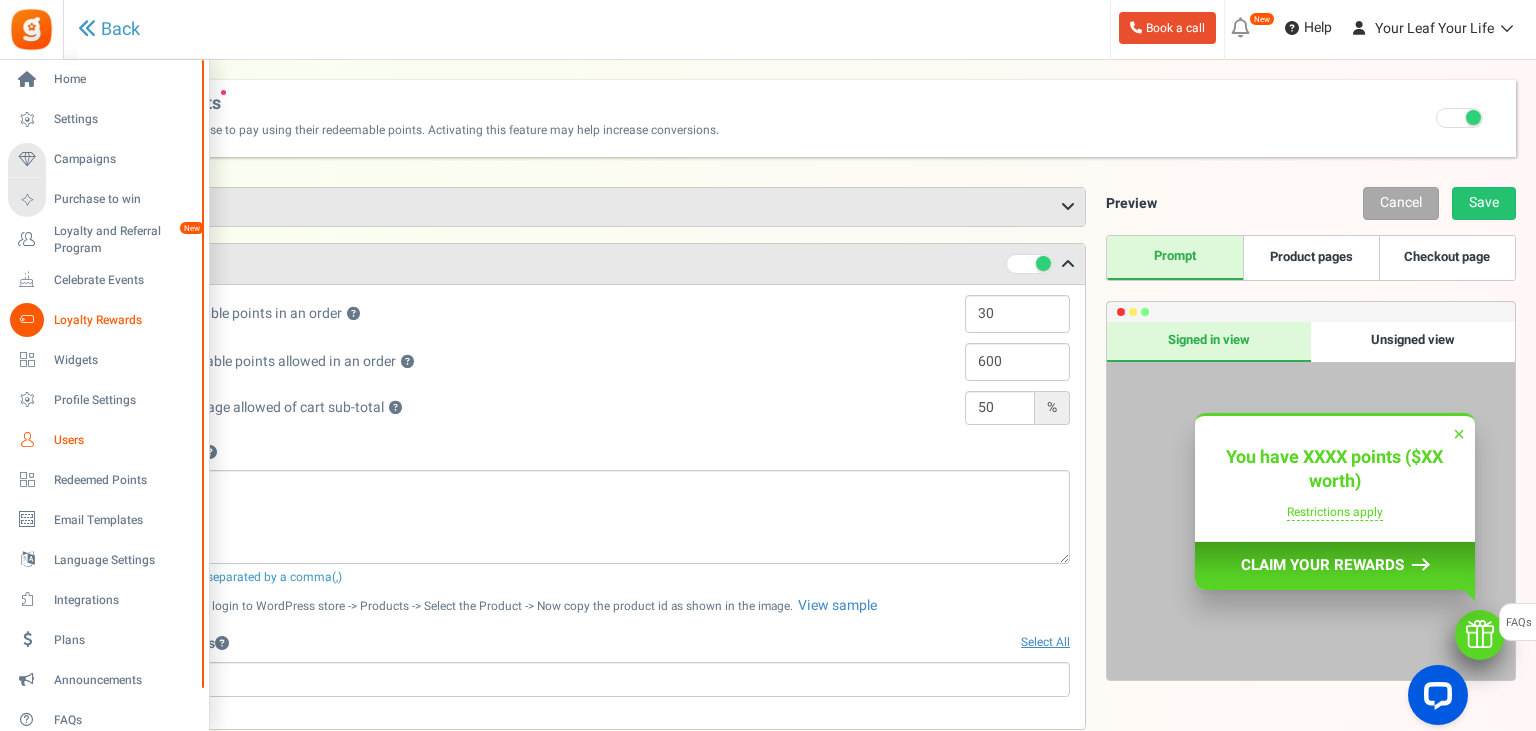 click on "Users" at bounding box center (124, 440) 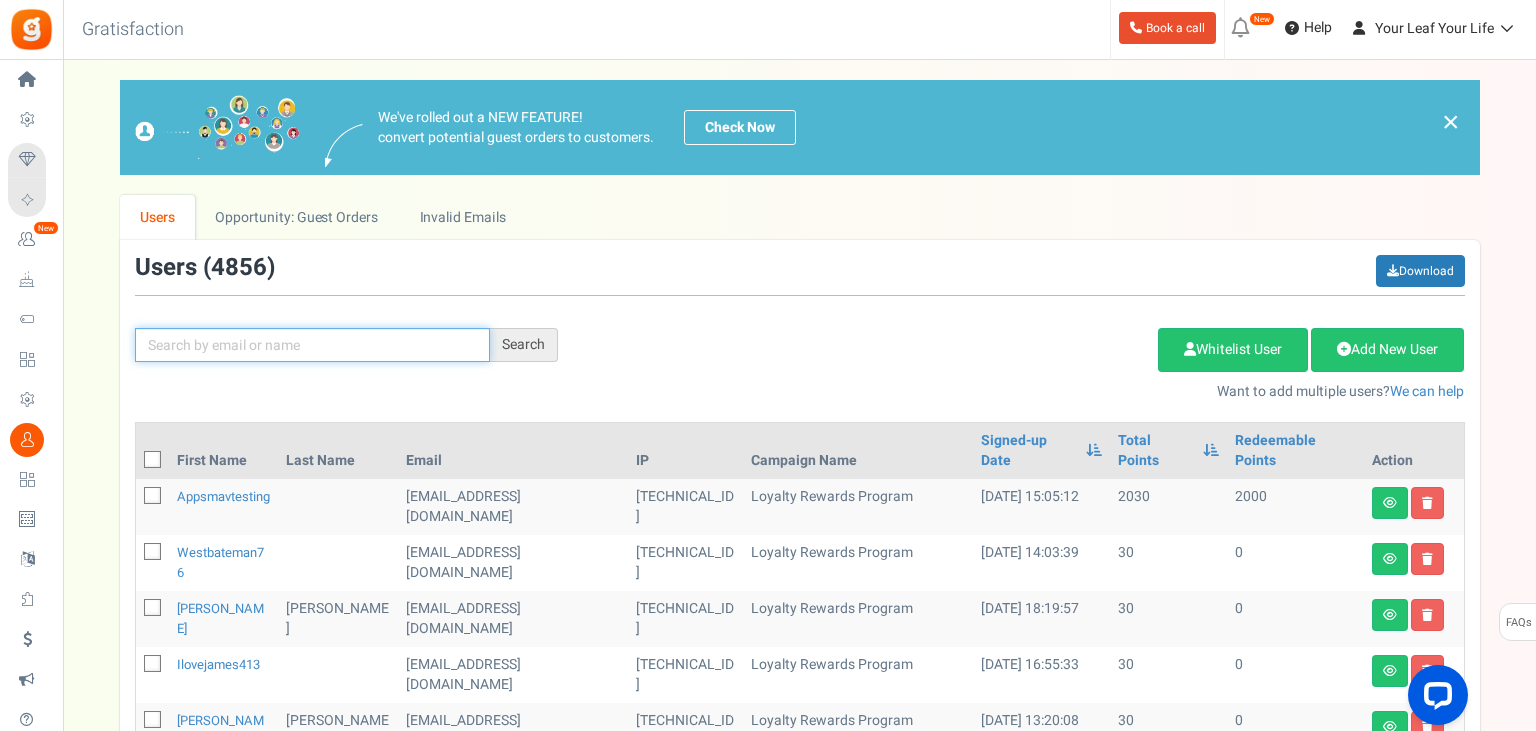 click at bounding box center (312, 345) 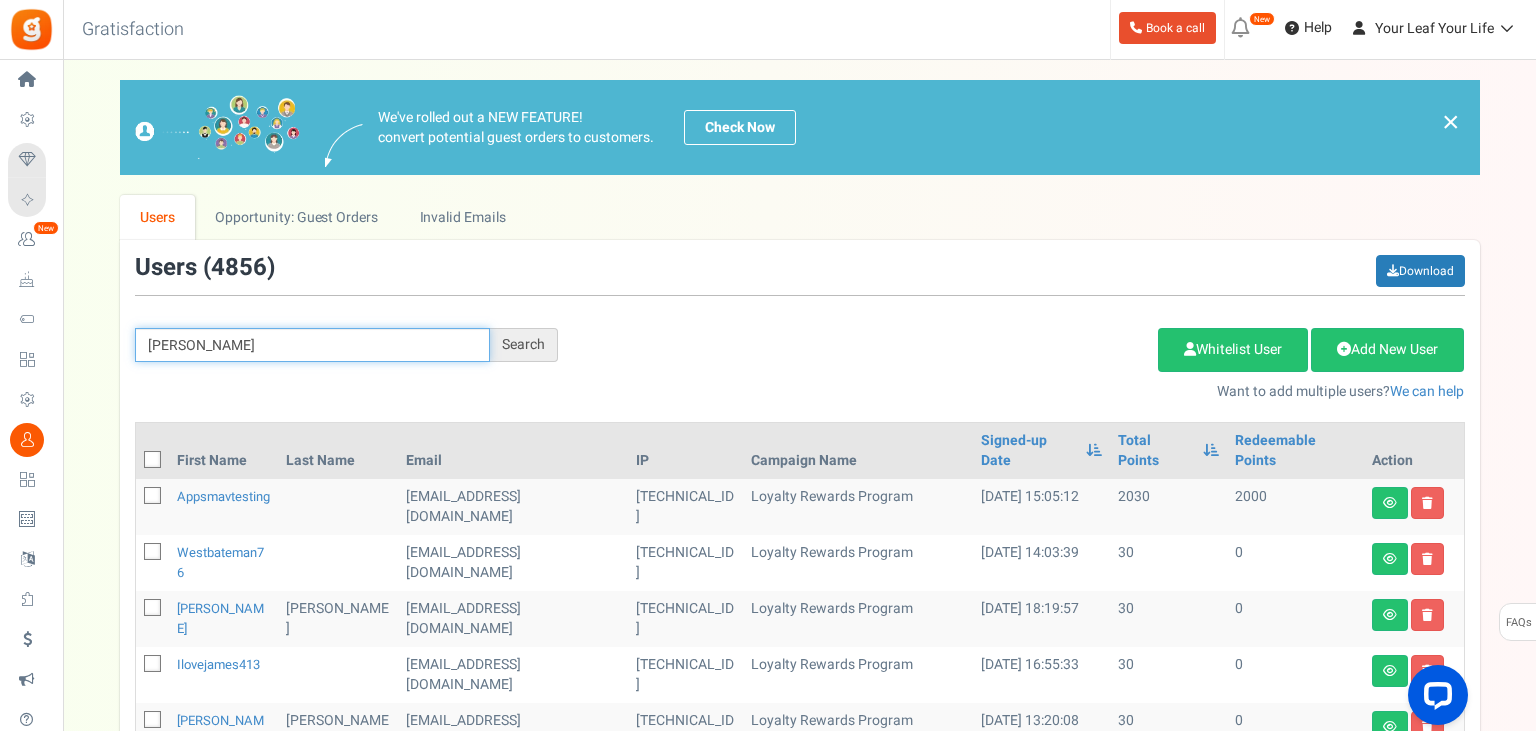 type on "[PERSON_NAME]" 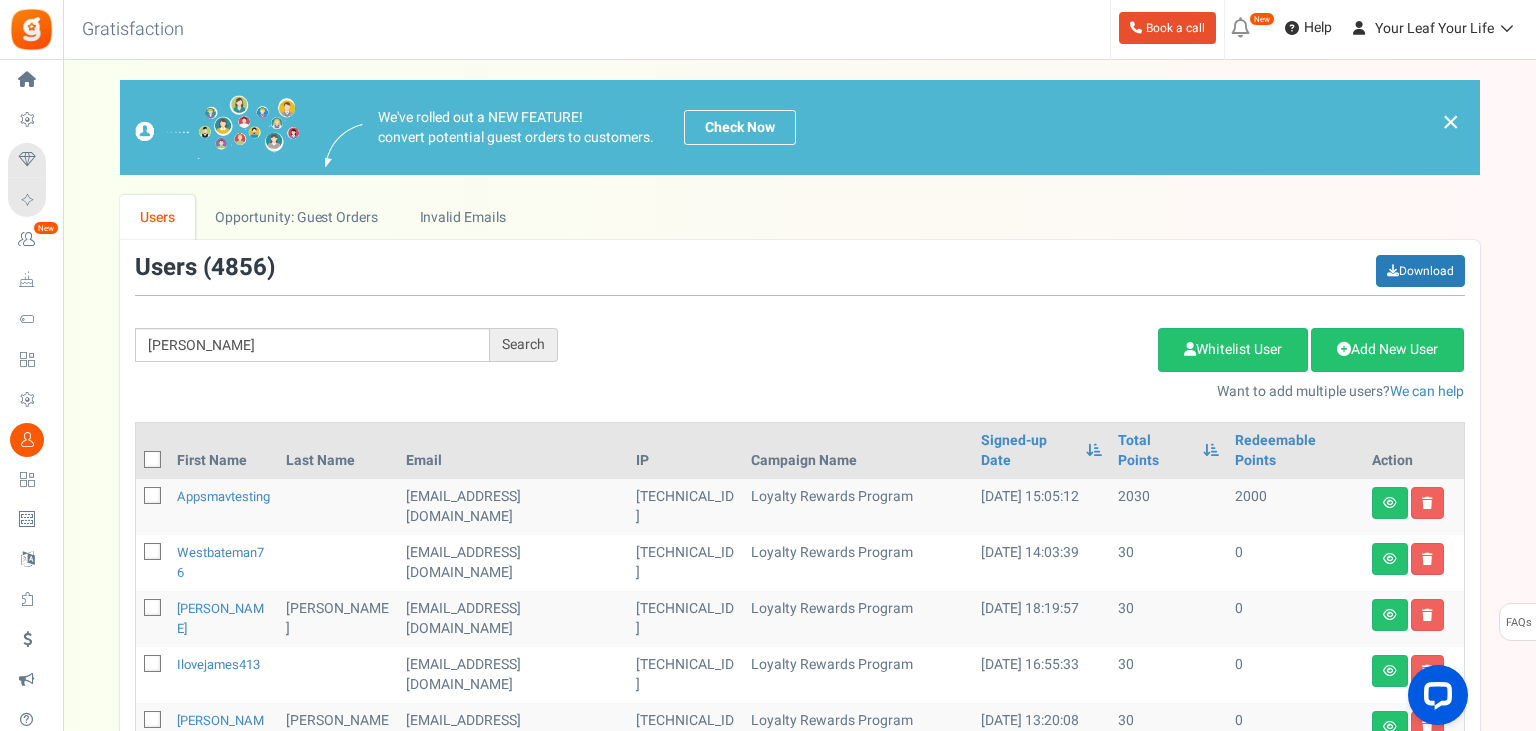 click on "Search" at bounding box center [524, 345] 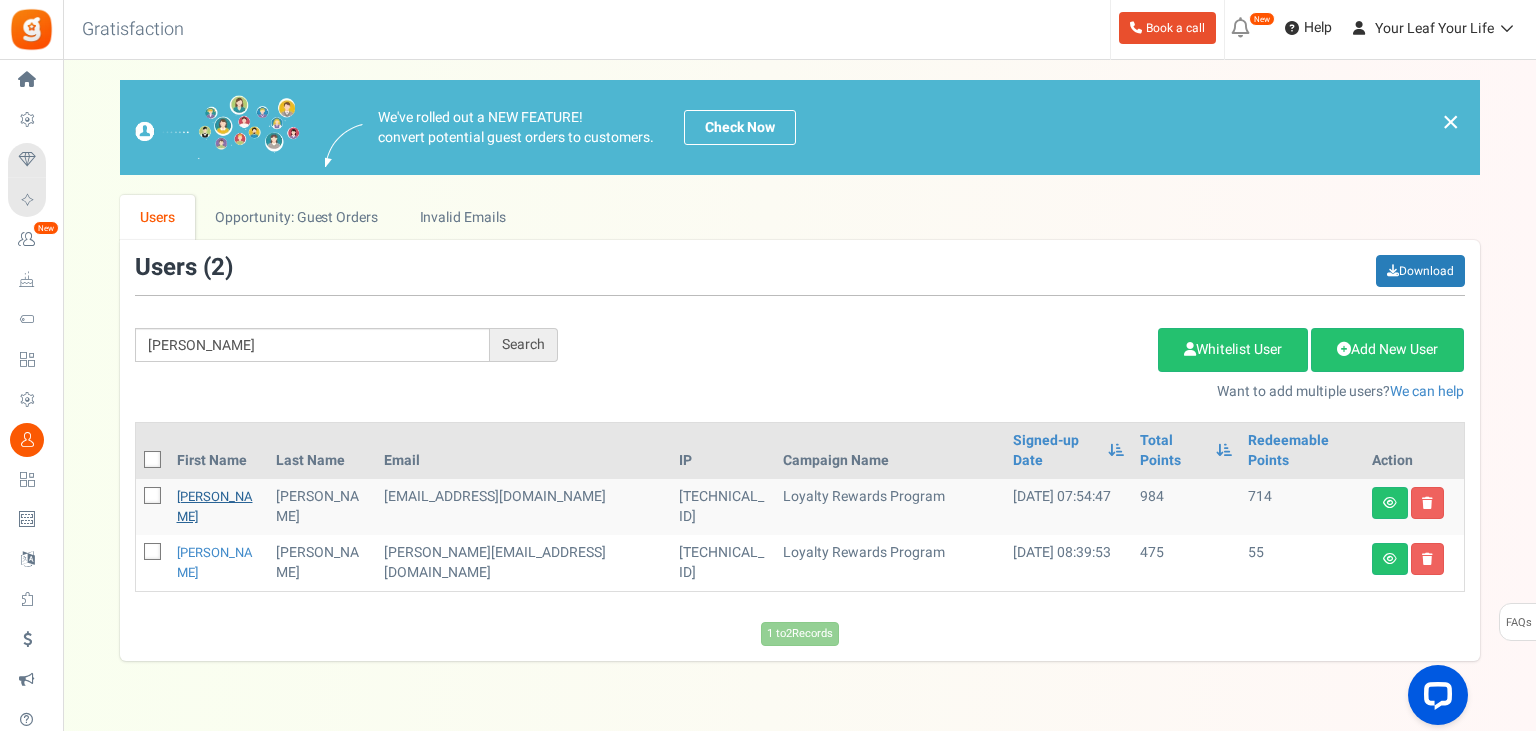 click on "[PERSON_NAME]" at bounding box center (215, 506) 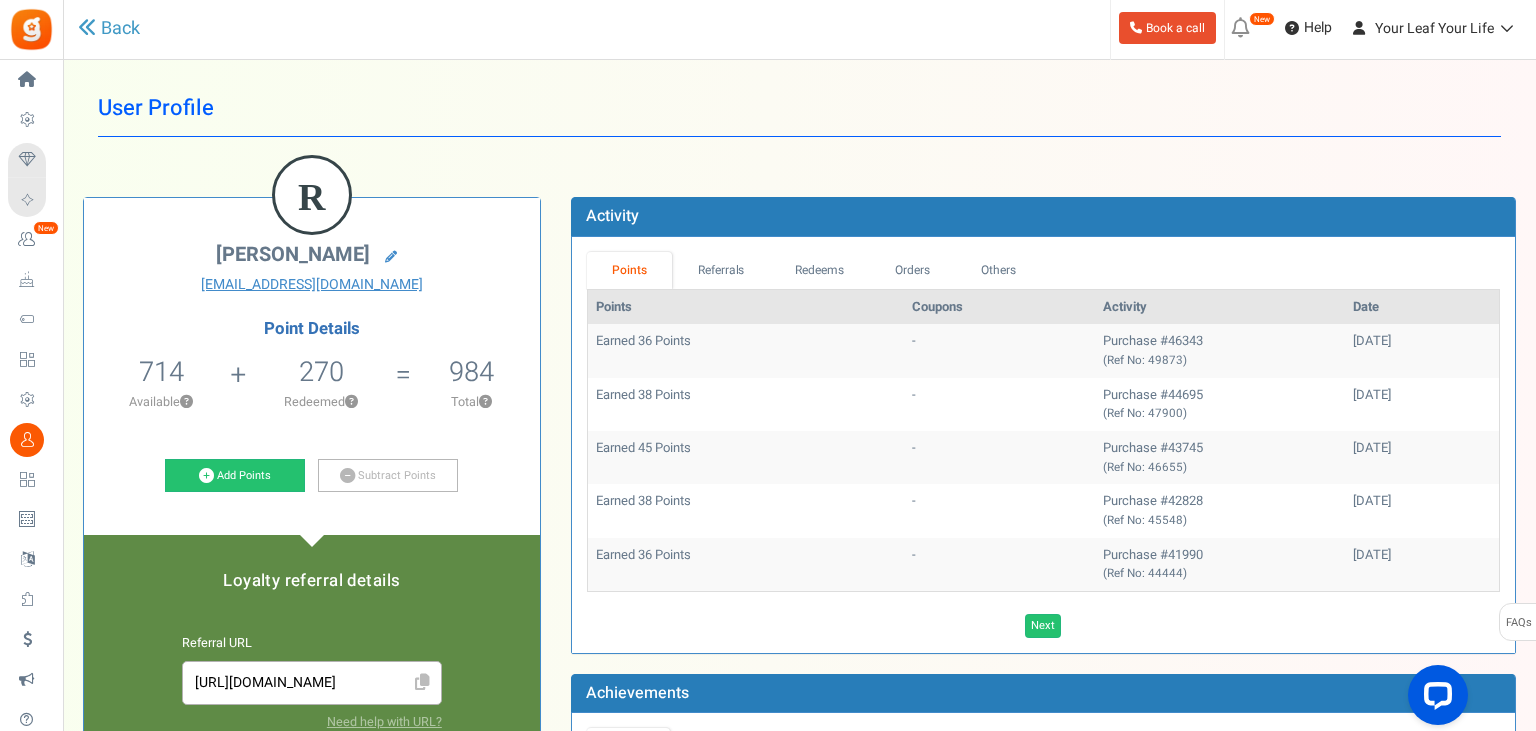 click on "714" at bounding box center (161, 372) 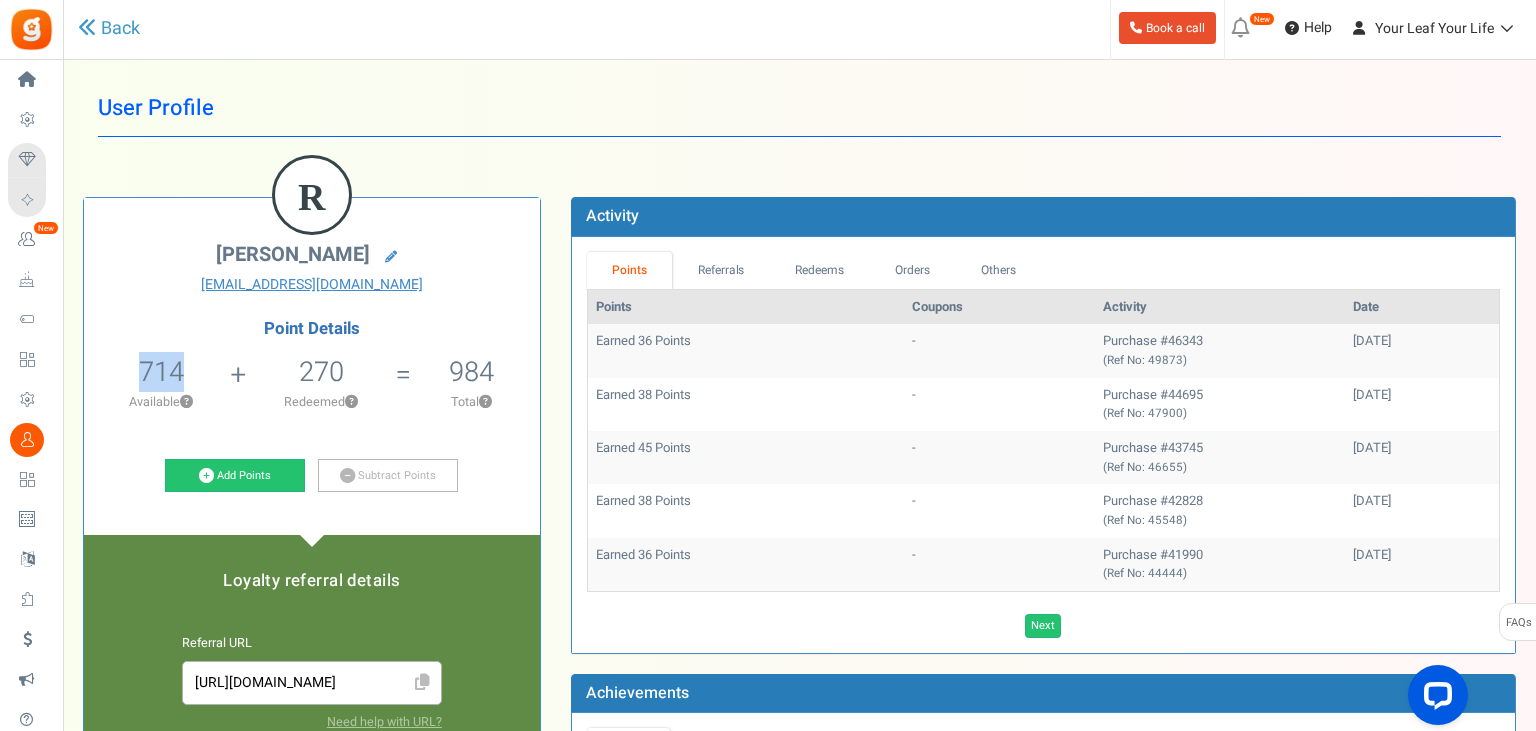 click on "714" at bounding box center [161, 372] 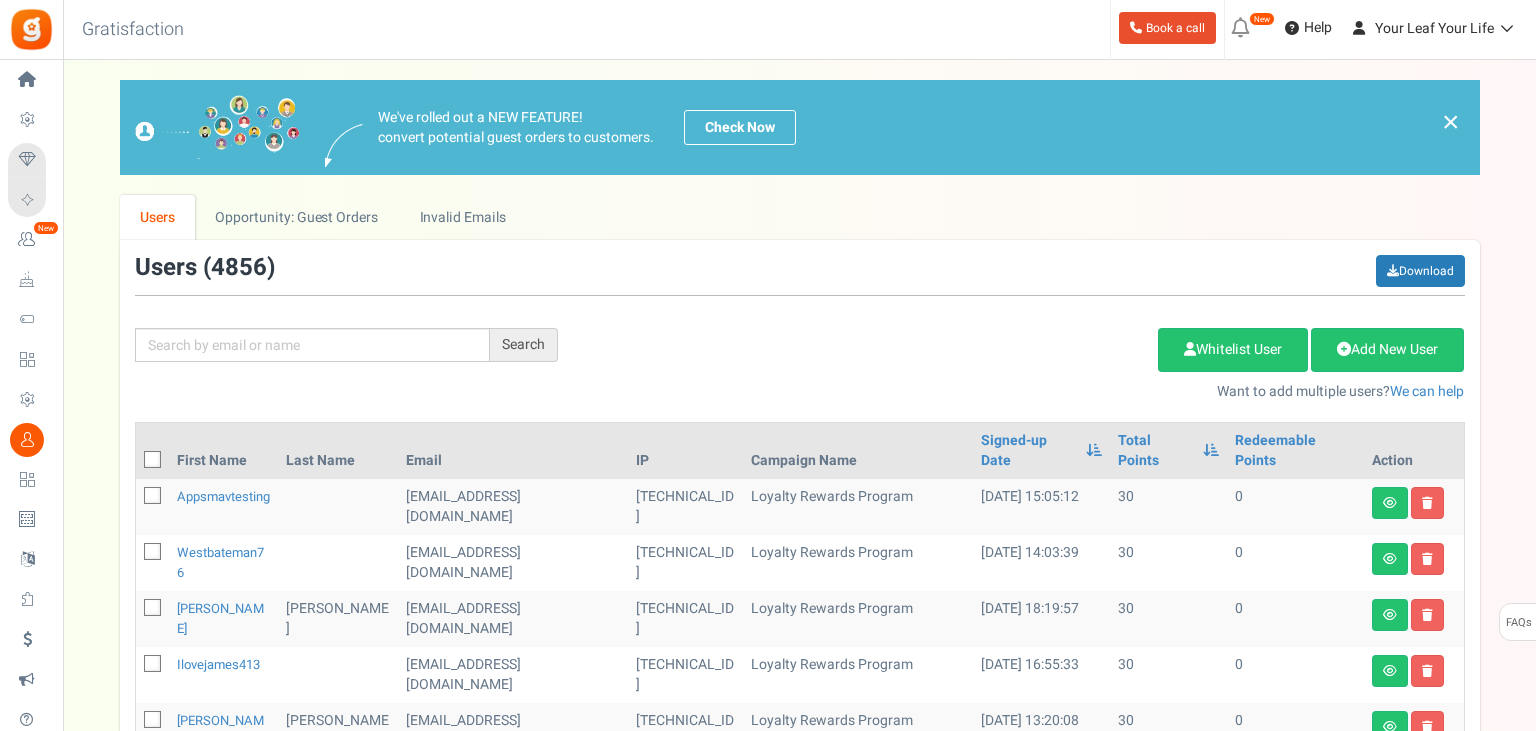 scroll, scrollTop: 0, scrollLeft: 0, axis: both 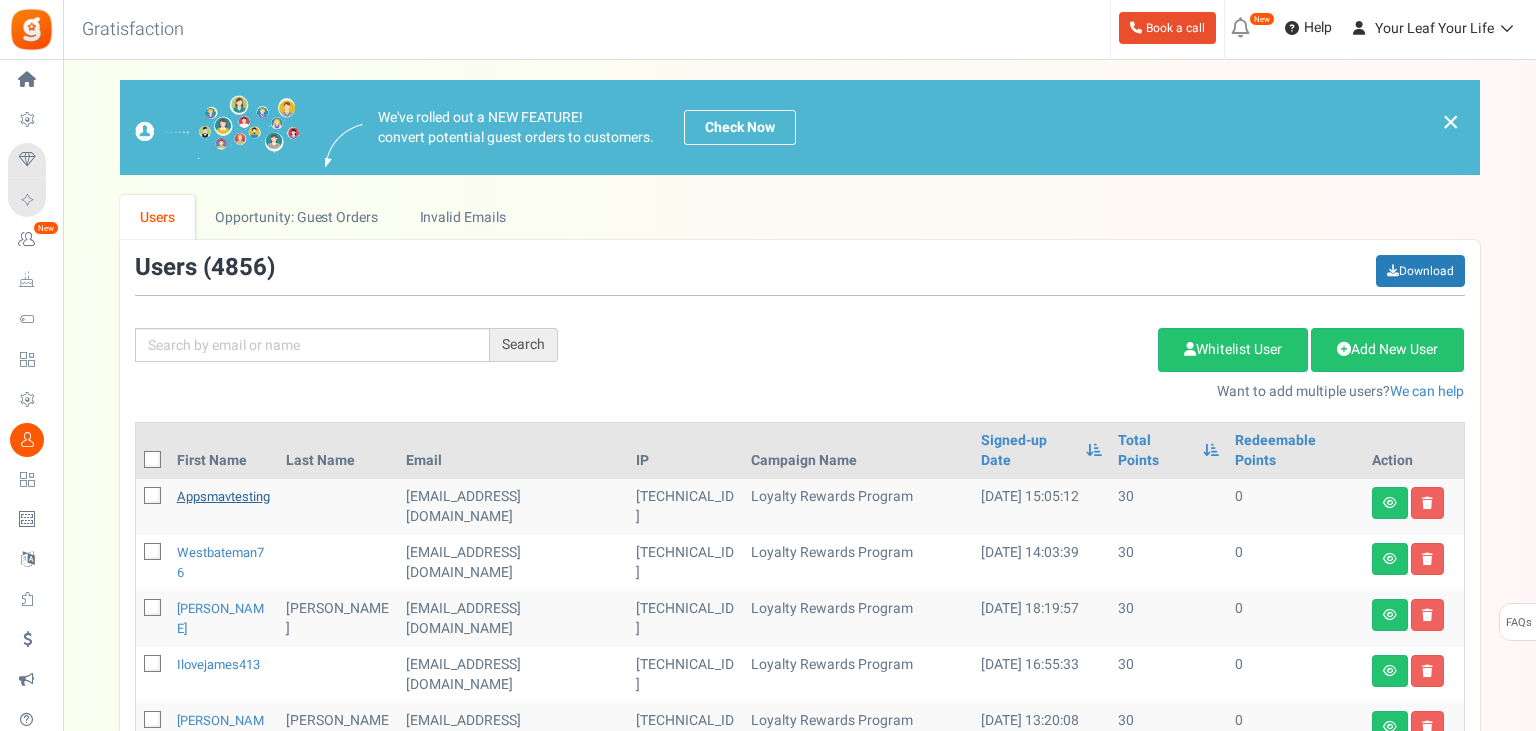 click on "appsmavtesting" at bounding box center [223, 496] 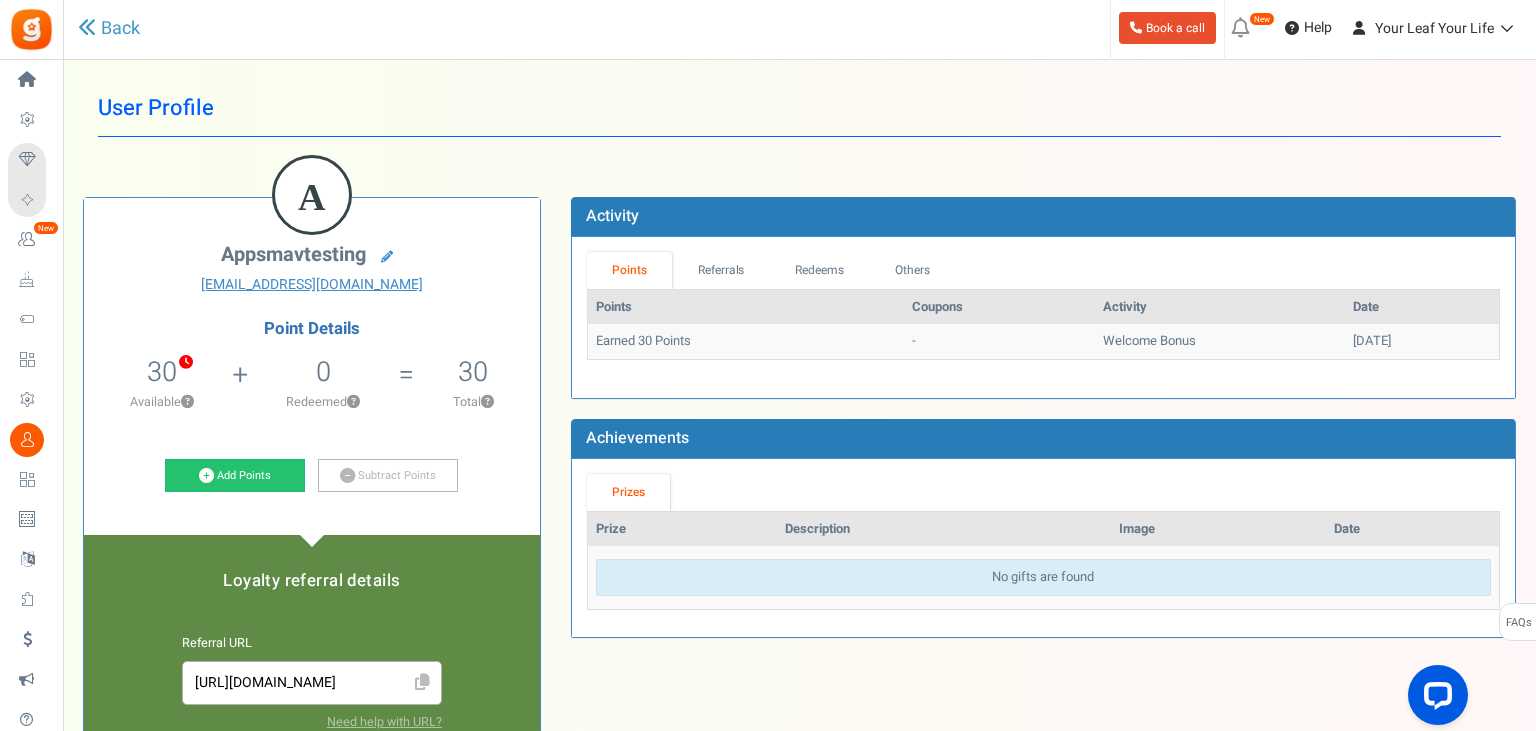 scroll, scrollTop: 0, scrollLeft: 0, axis: both 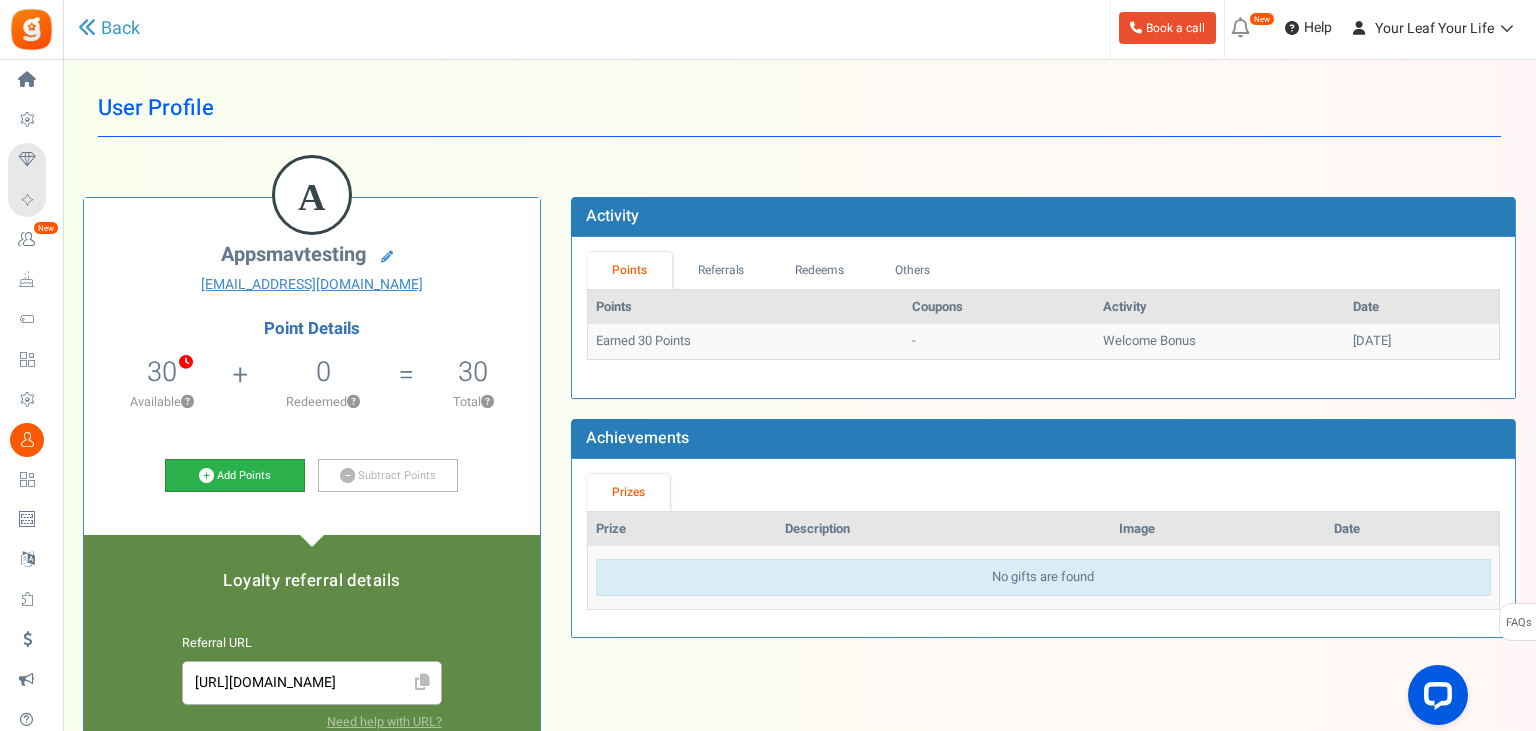 click on "Add Points" at bounding box center (235, 476) 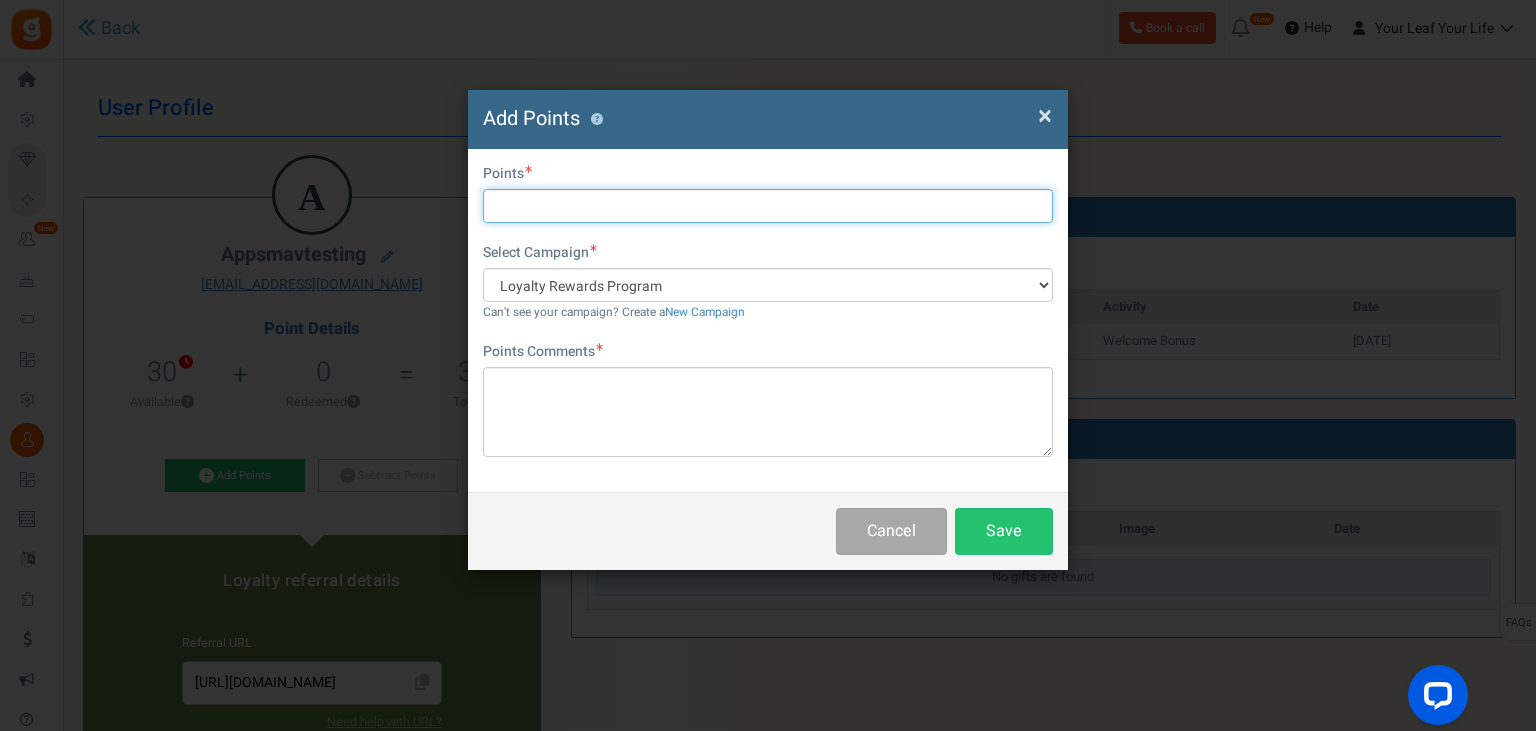 click at bounding box center (768, 206) 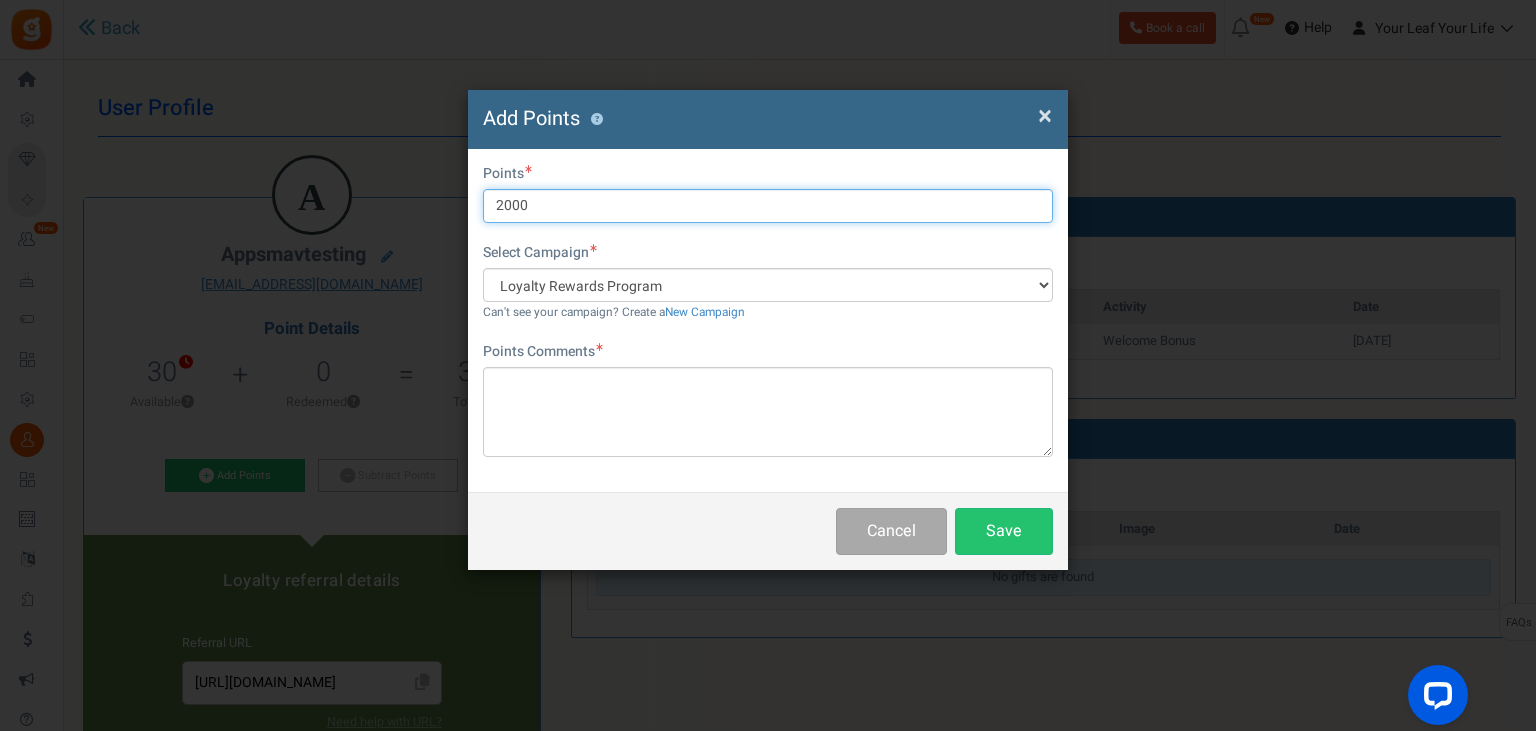 type on "2000" 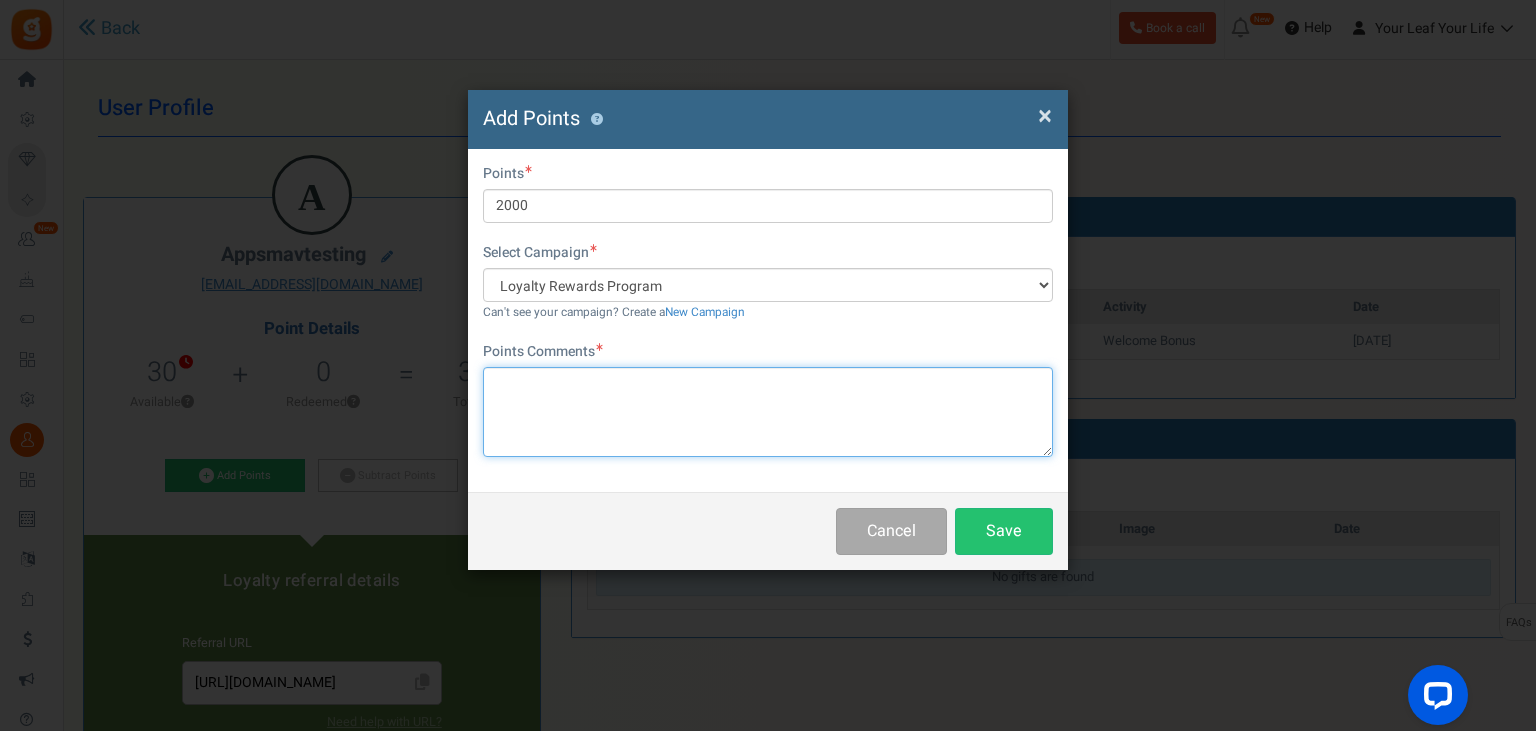 click at bounding box center [768, 412] 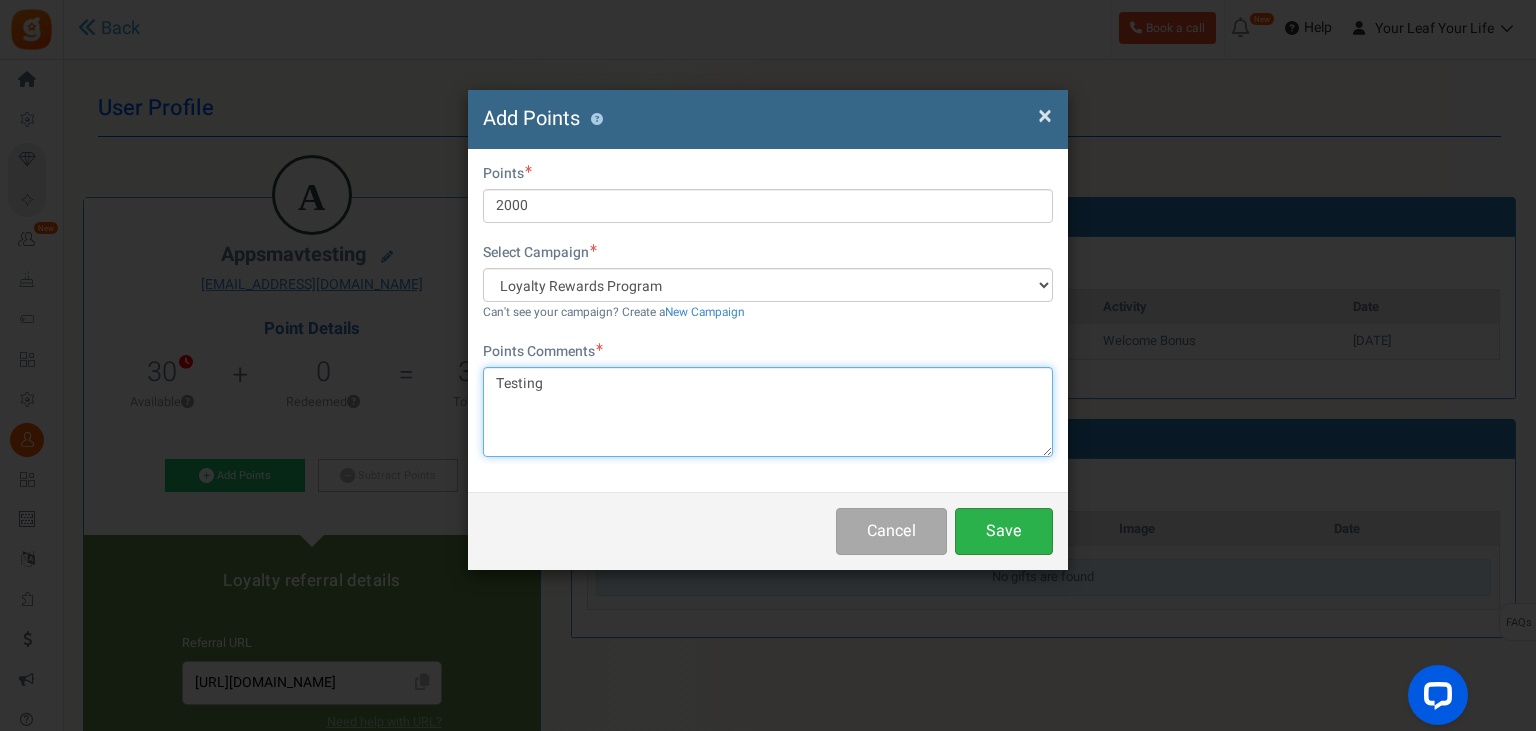 type on "Testing" 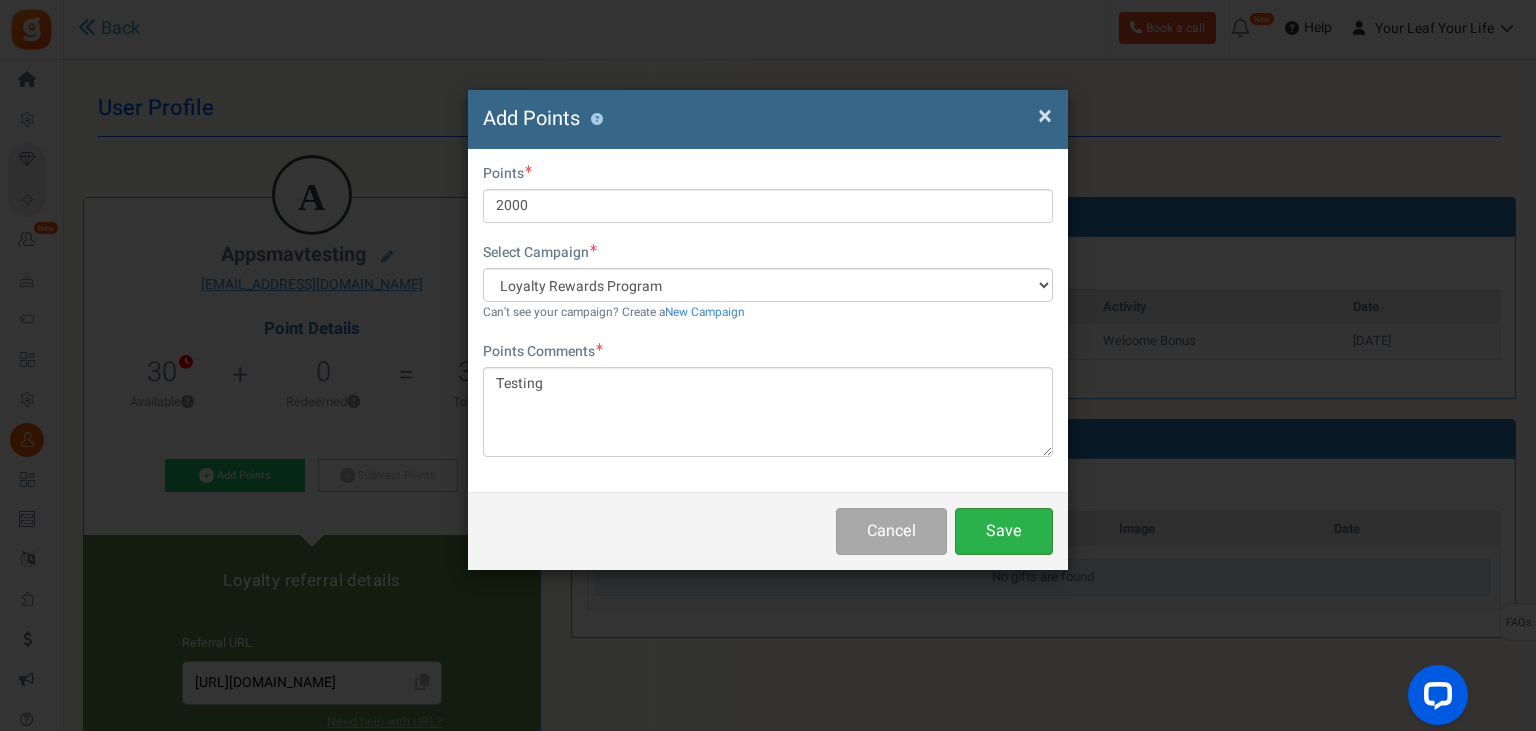 click on "Save" at bounding box center (1004, 531) 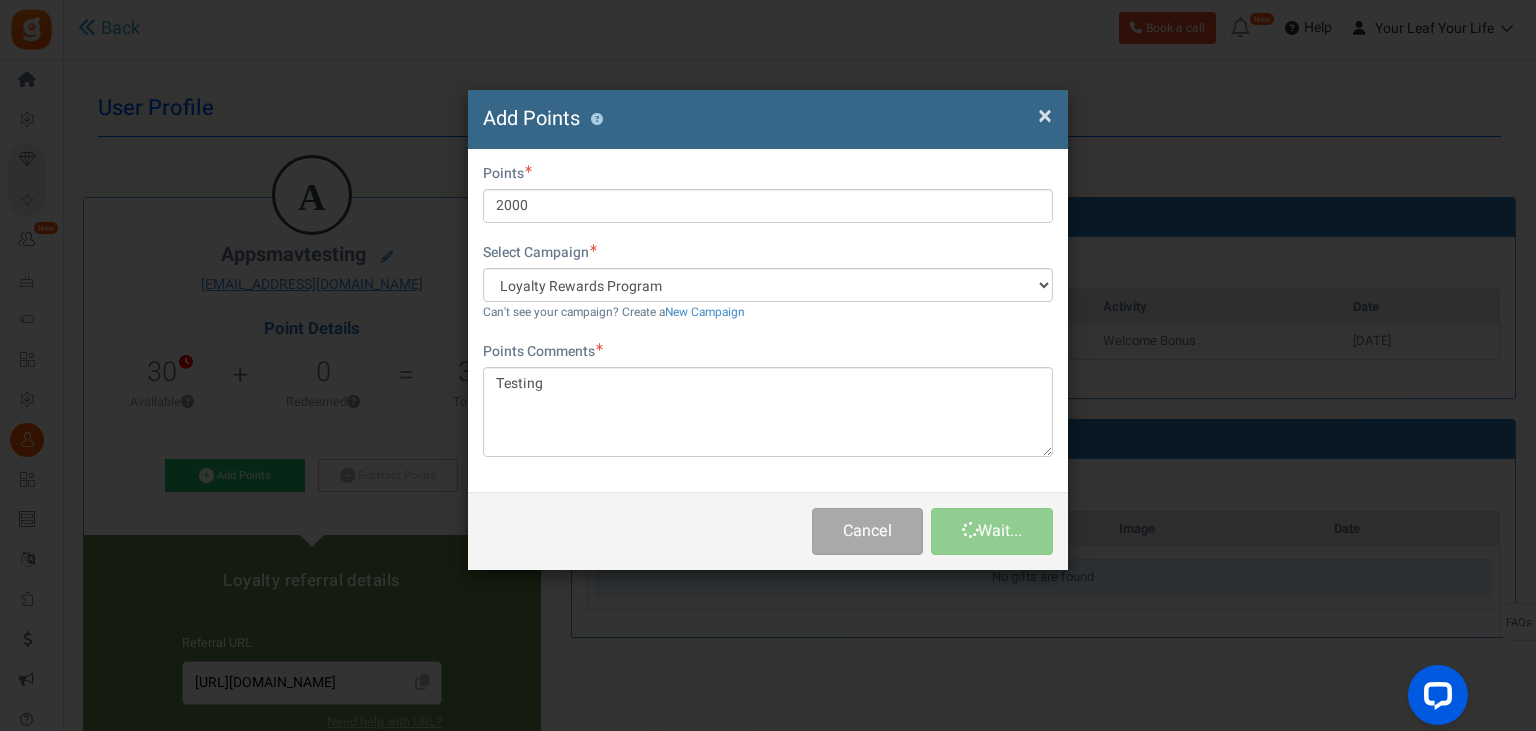 type 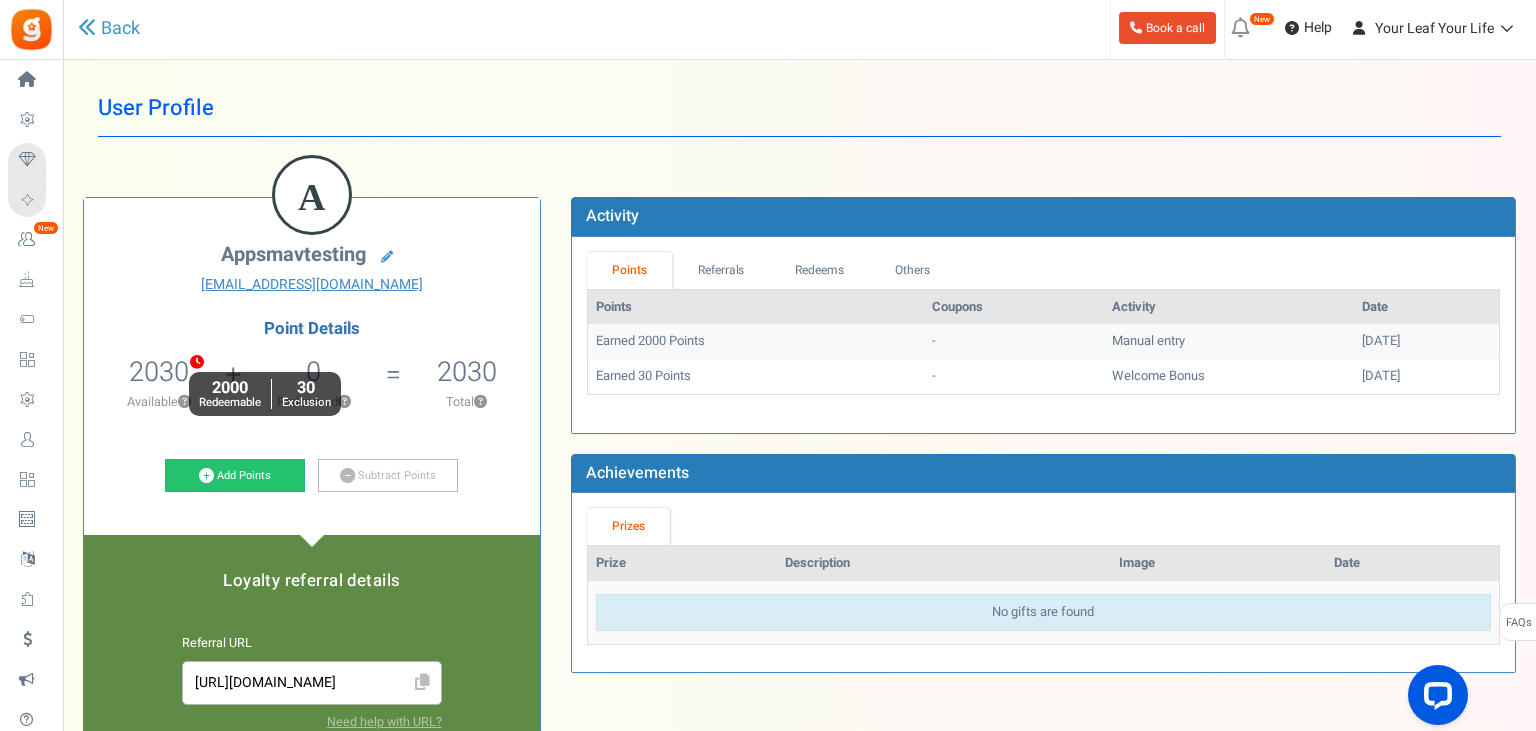 scroll, scrollTop: 0, scrollLeft: 0, axis: both 